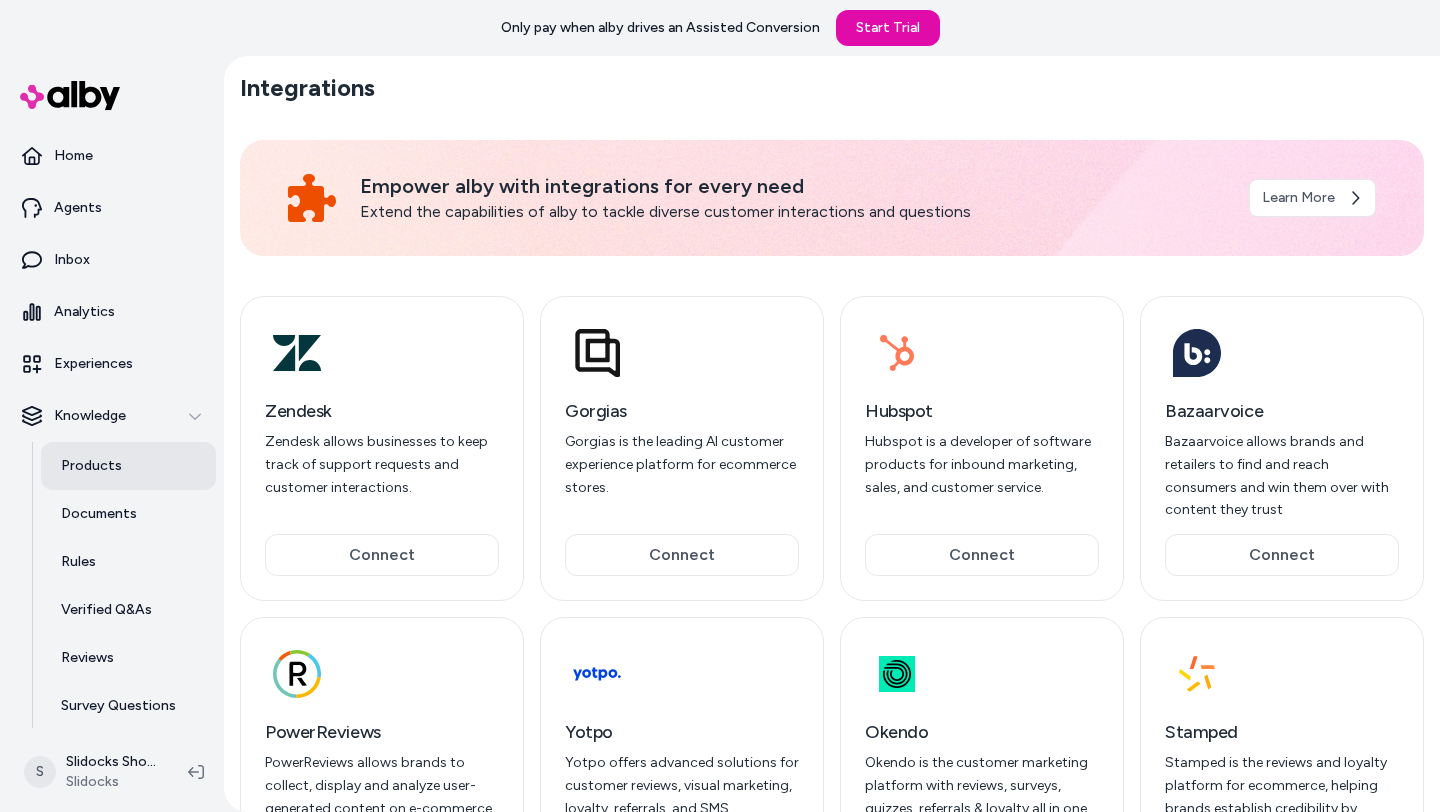 scroll, scrollTop: 0, scrollLeft: 0, axis: both 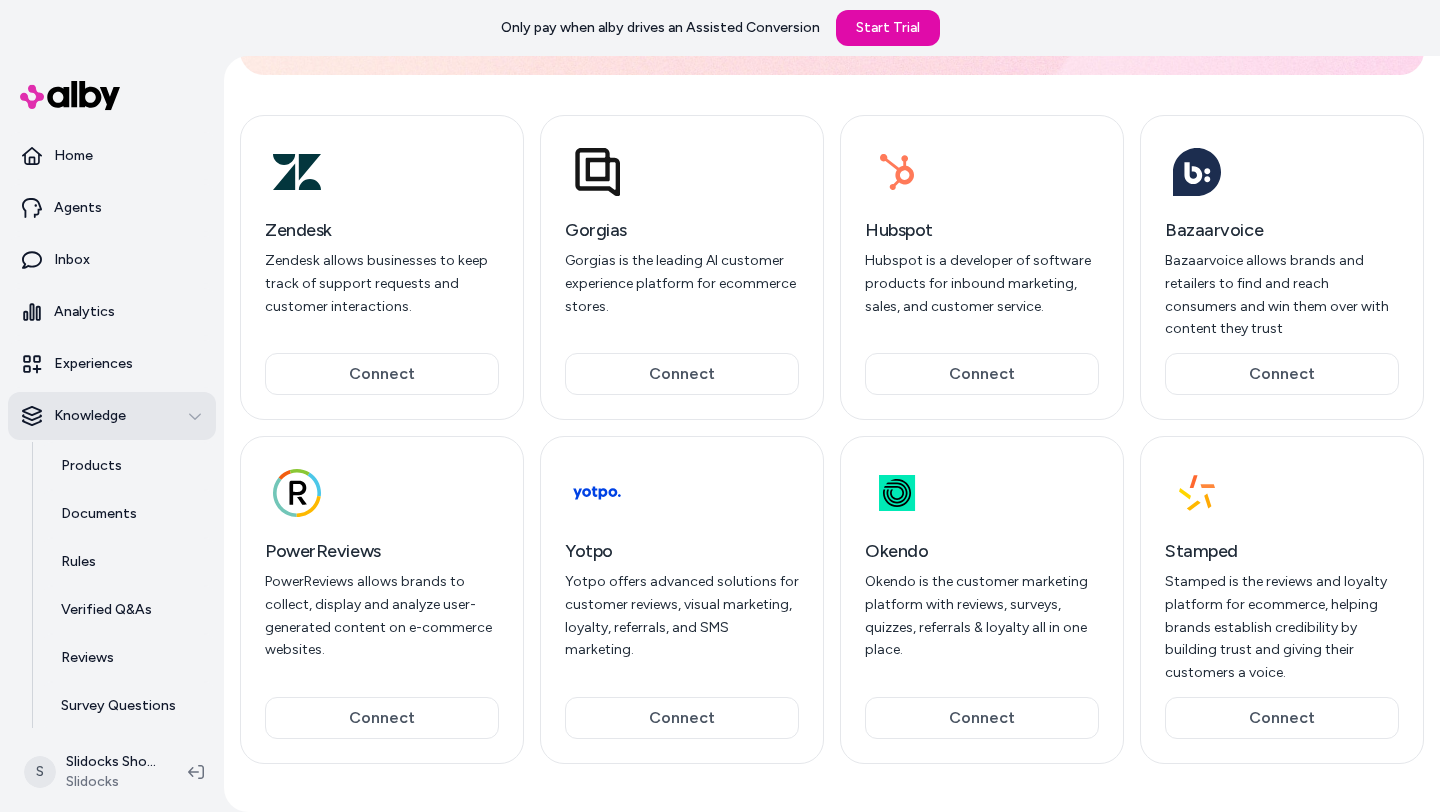 click on "Knowledge" at bounding box center (90, 416) 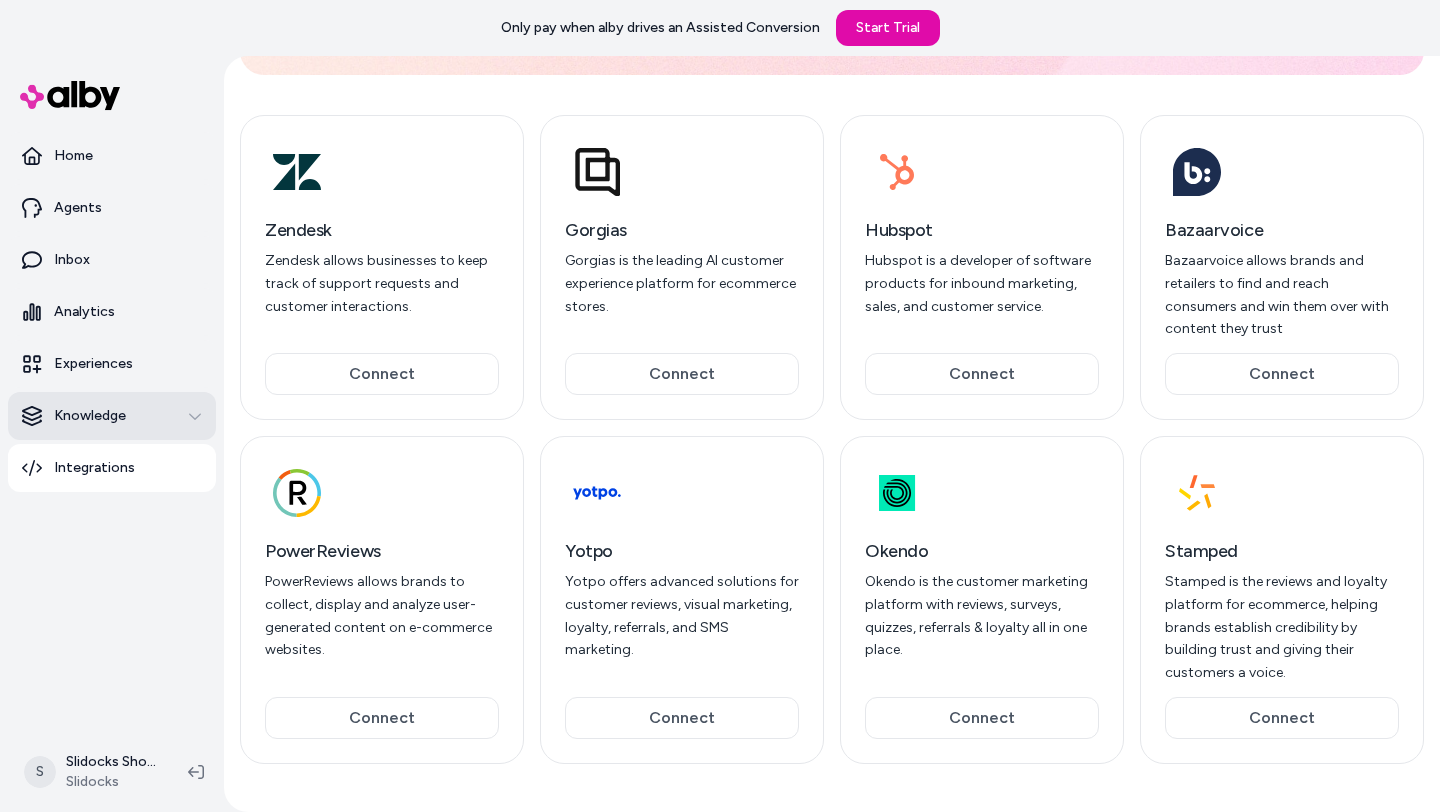 click on "Knowledge" at bounding box center (90, 416) 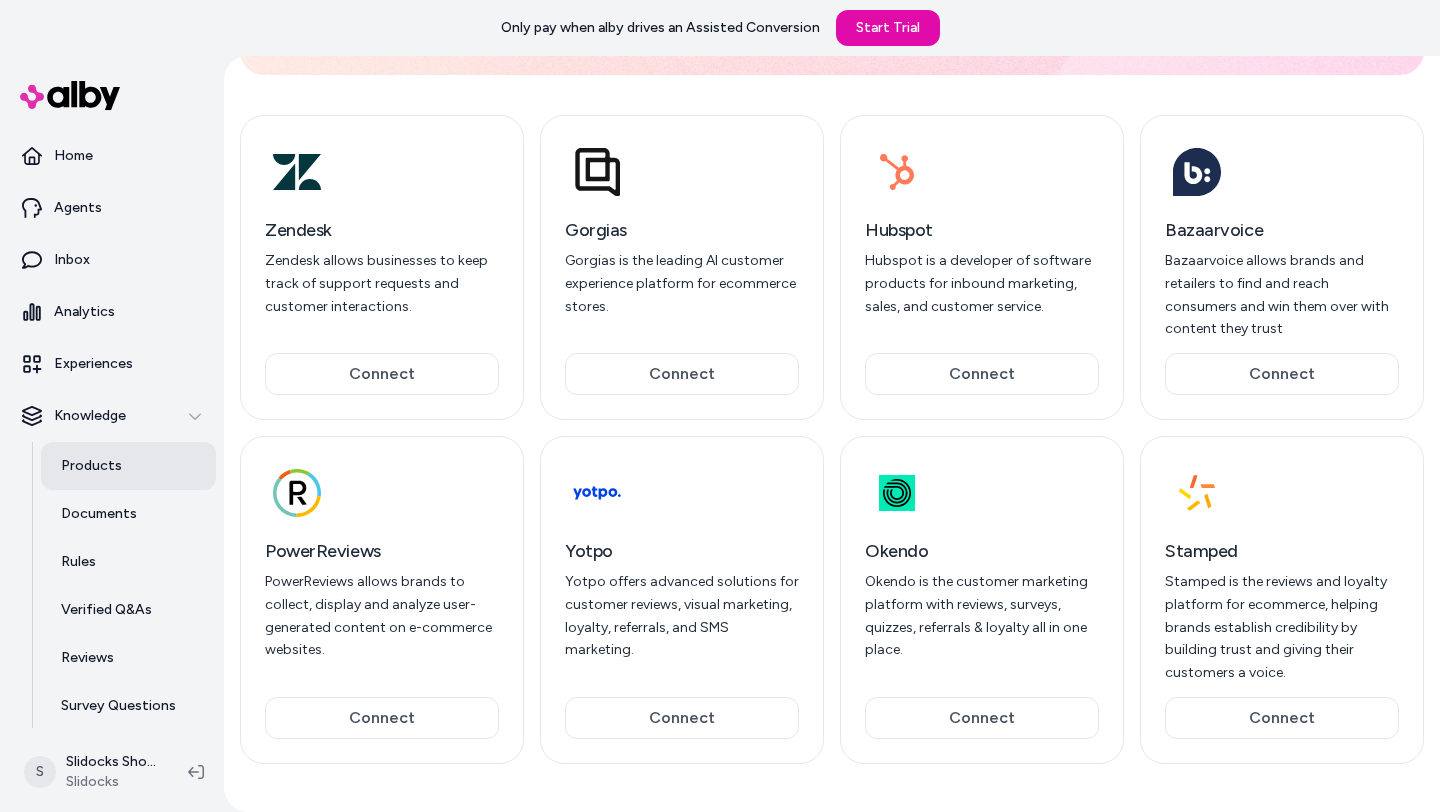 click on "Products" at bounding box center [91, 466] 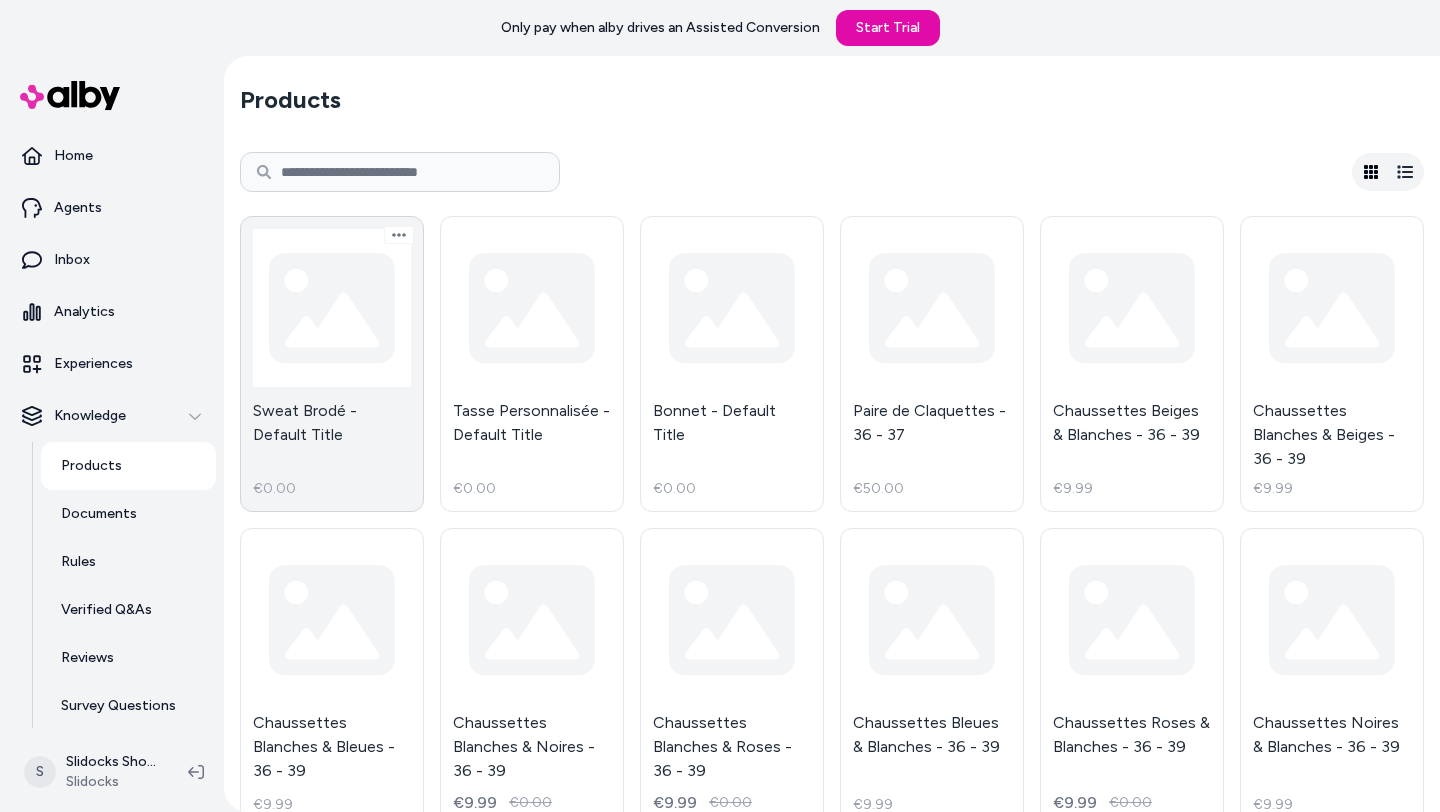 scroll, scrollTop: 0, scrollLeft: 0, axis: both 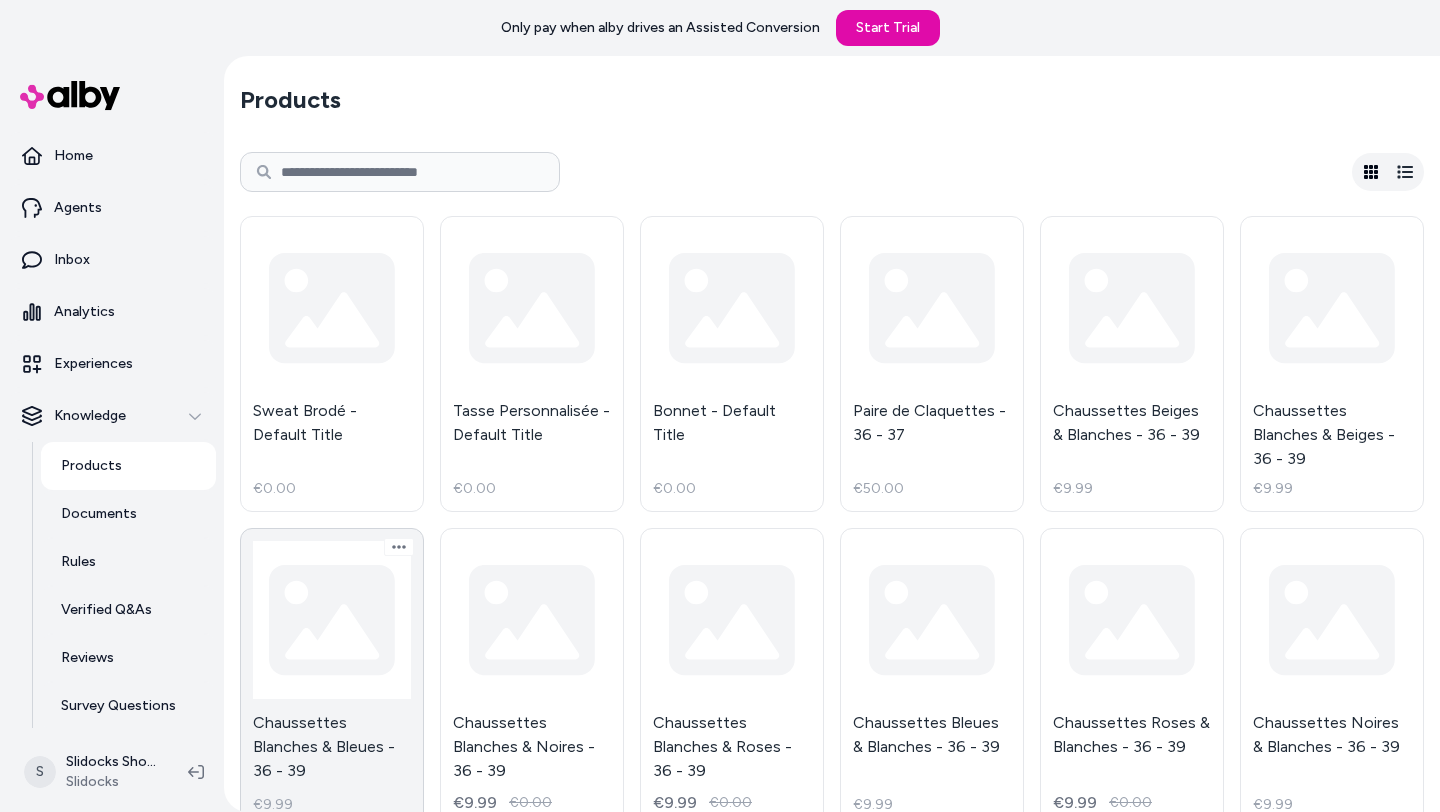 type 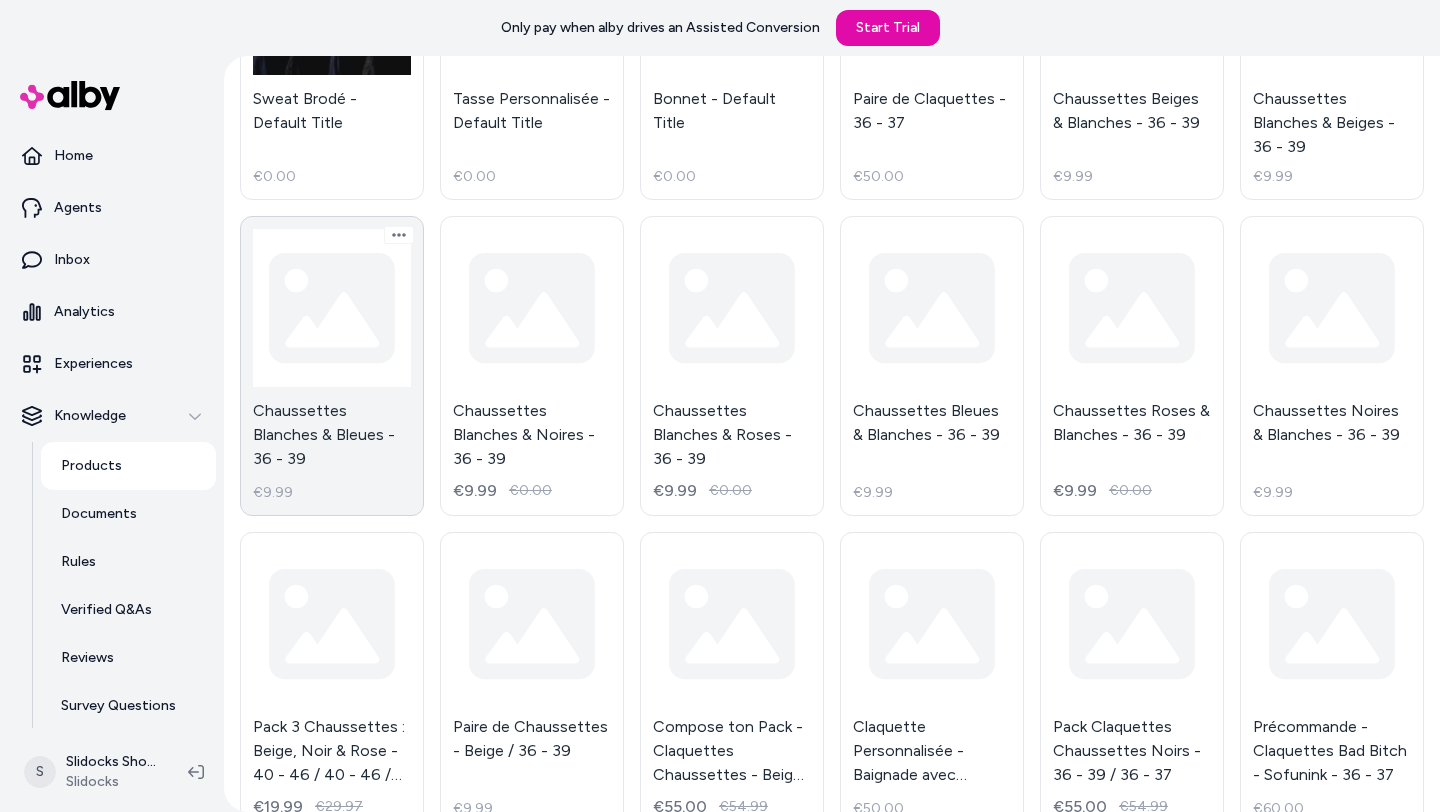 scroll, scrollTop: 0, scrollLeft: 0, axis: both 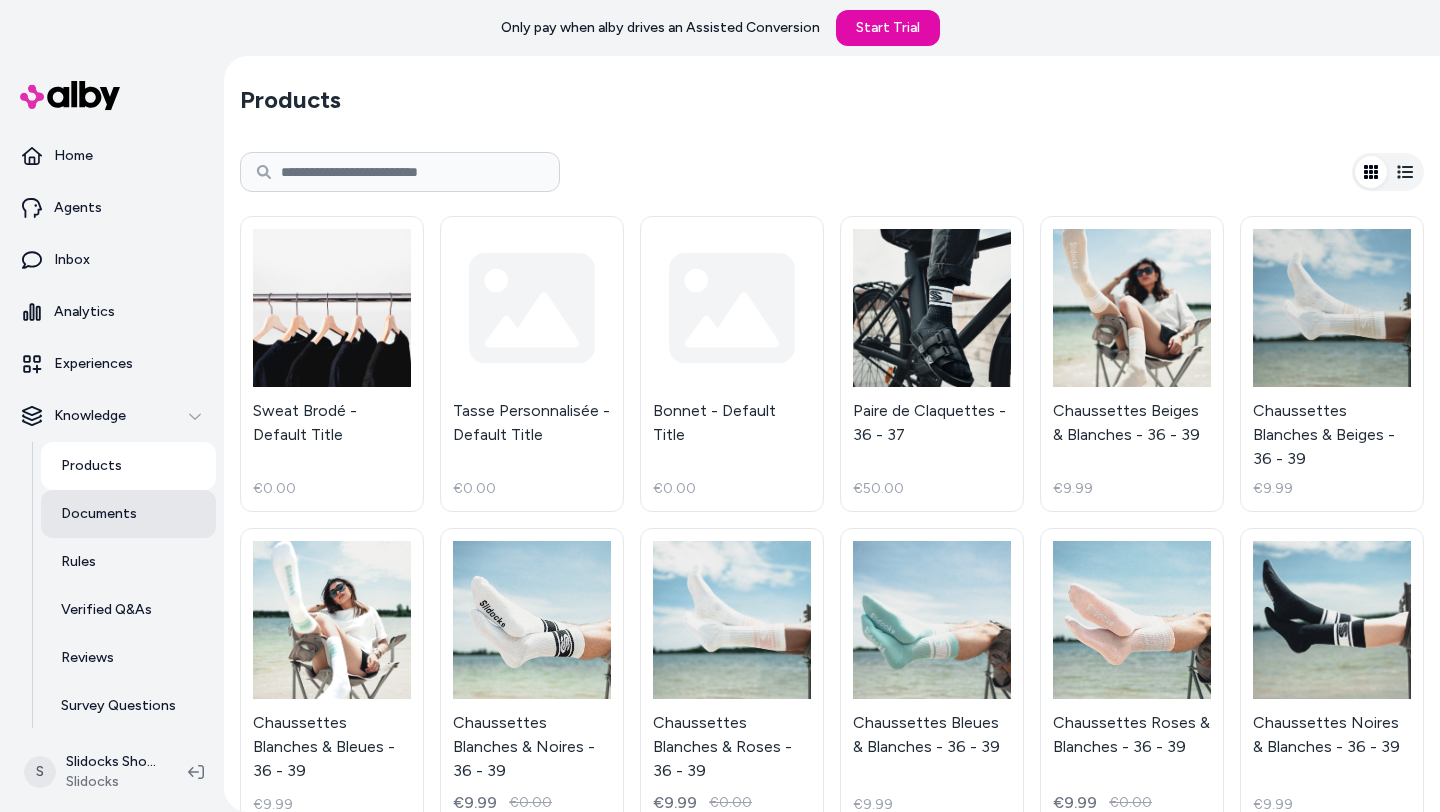 click on "Documents" at bounding box center (128, 514) 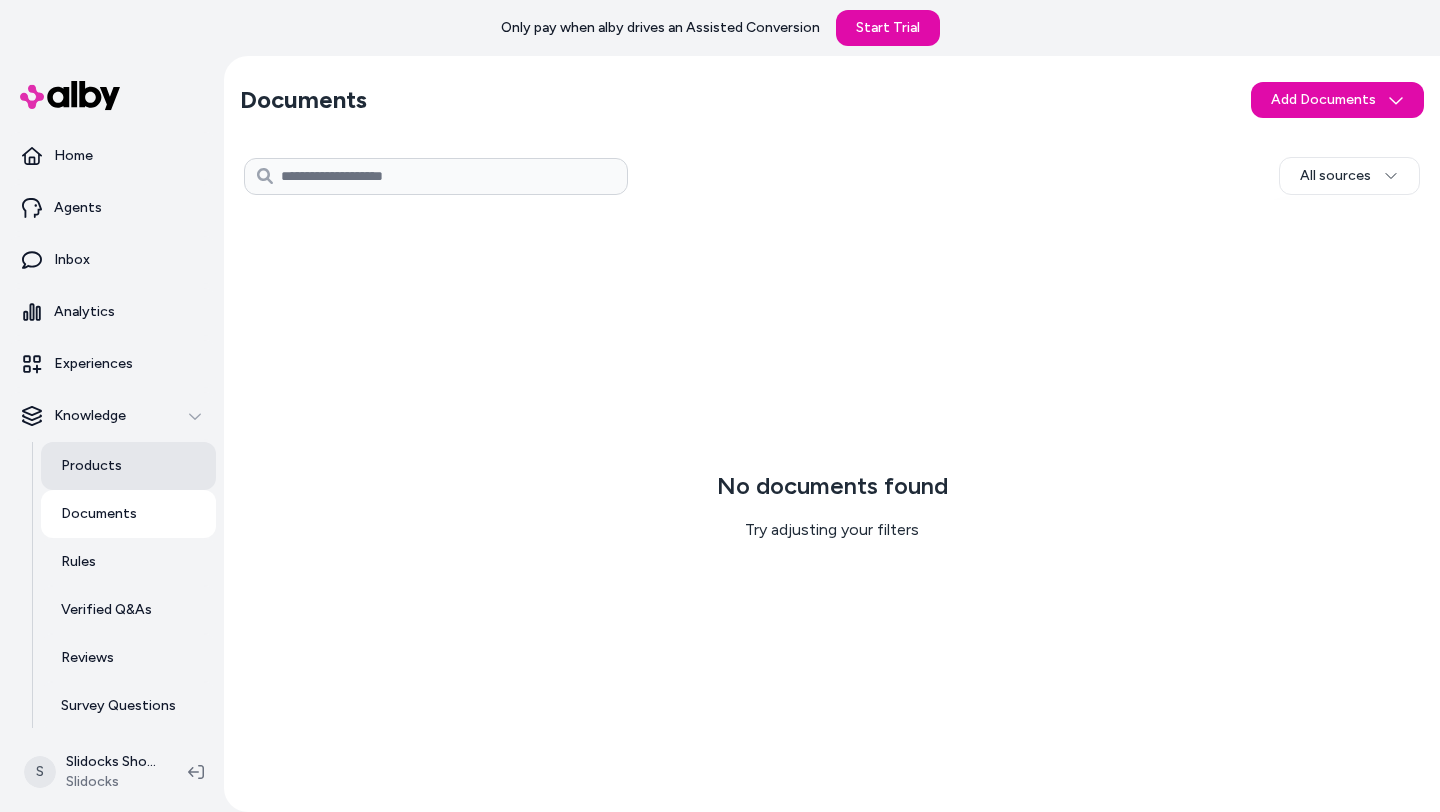 click on "Products" at bounding box center [128, 466] 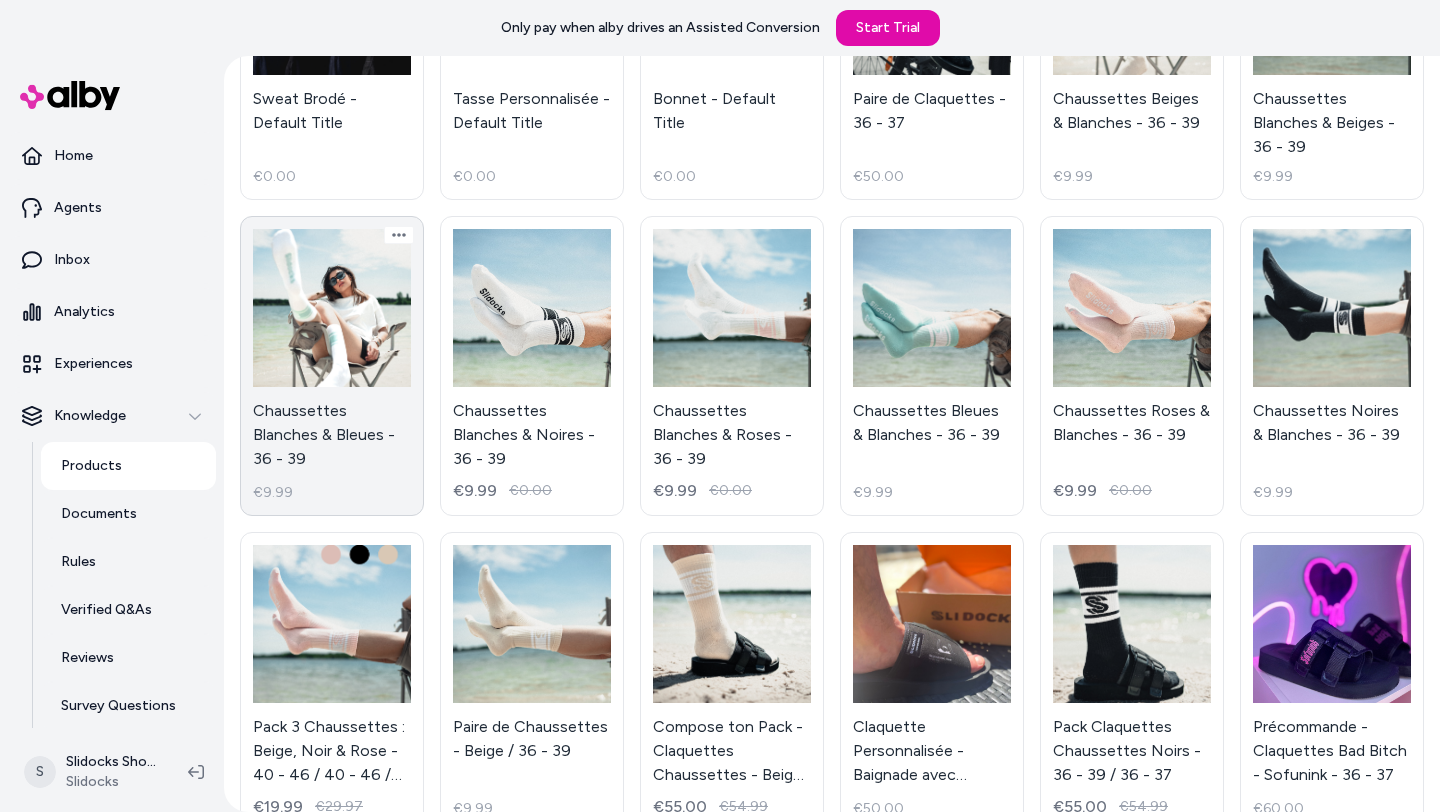 scroll, scrollTop: 19, scrollLeft: 0, axis: vertical 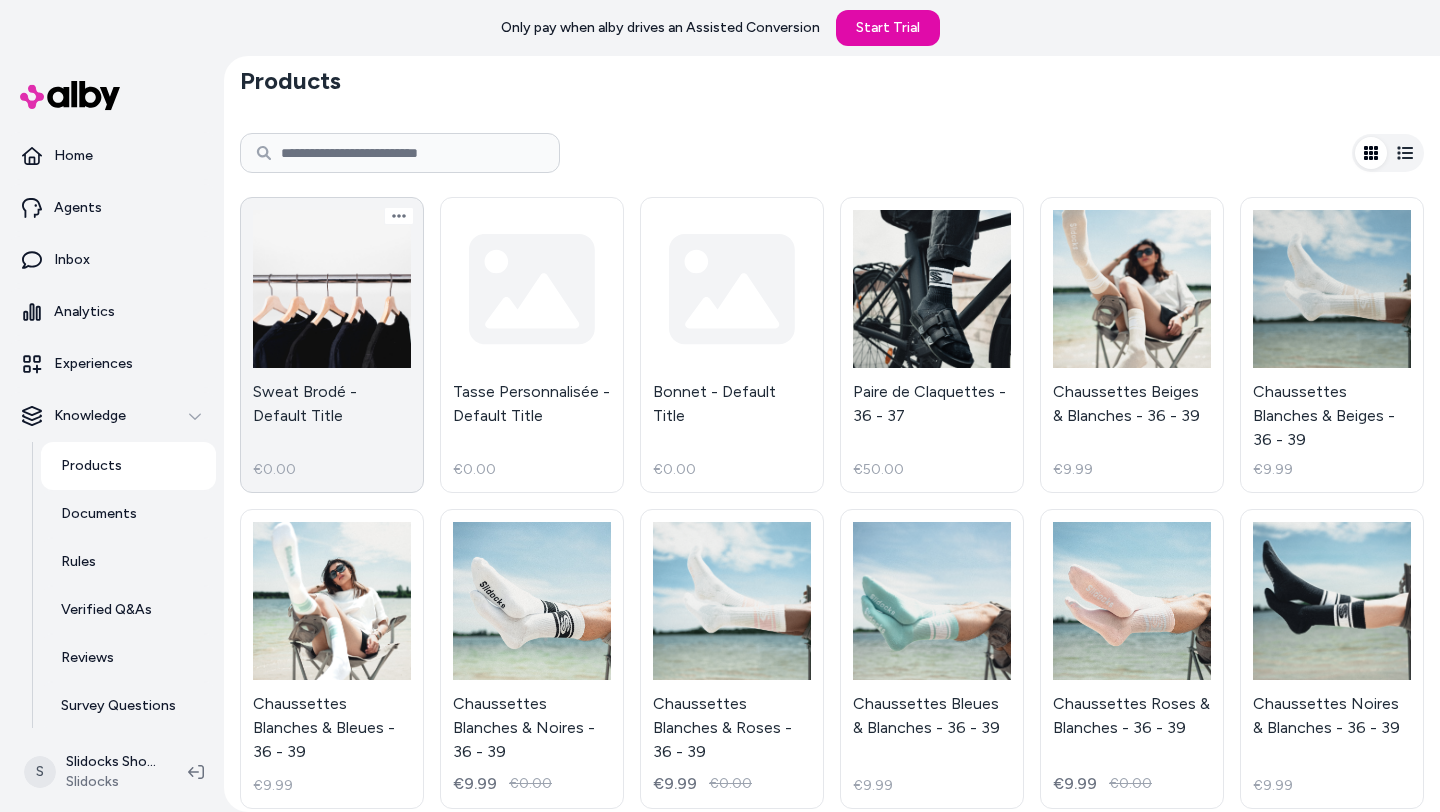 click on "Sweat Brodé - Default Title €0.00" at bounding box center [332, 345] 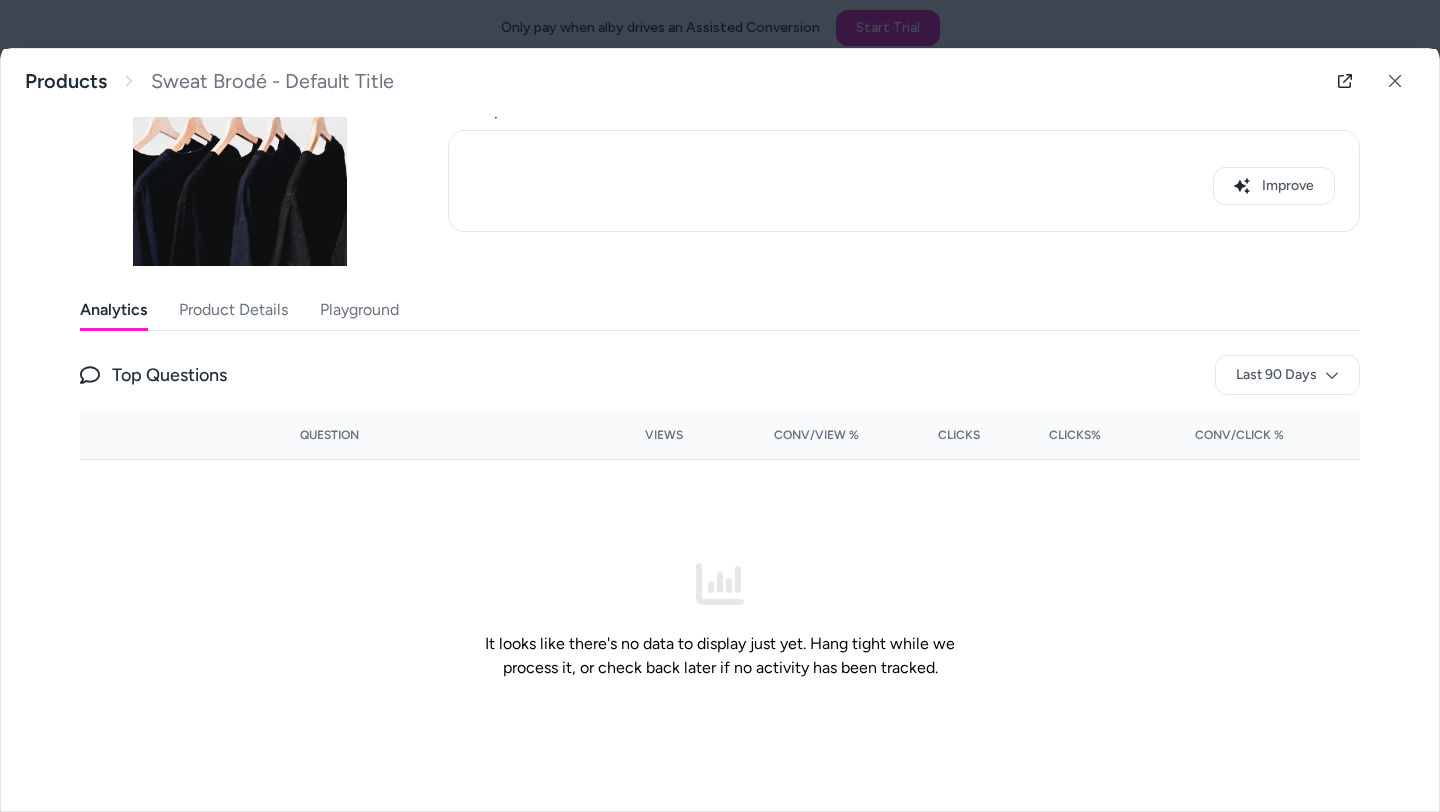scroll, scrollTop: 0, scrollLeft: 0, axis: both 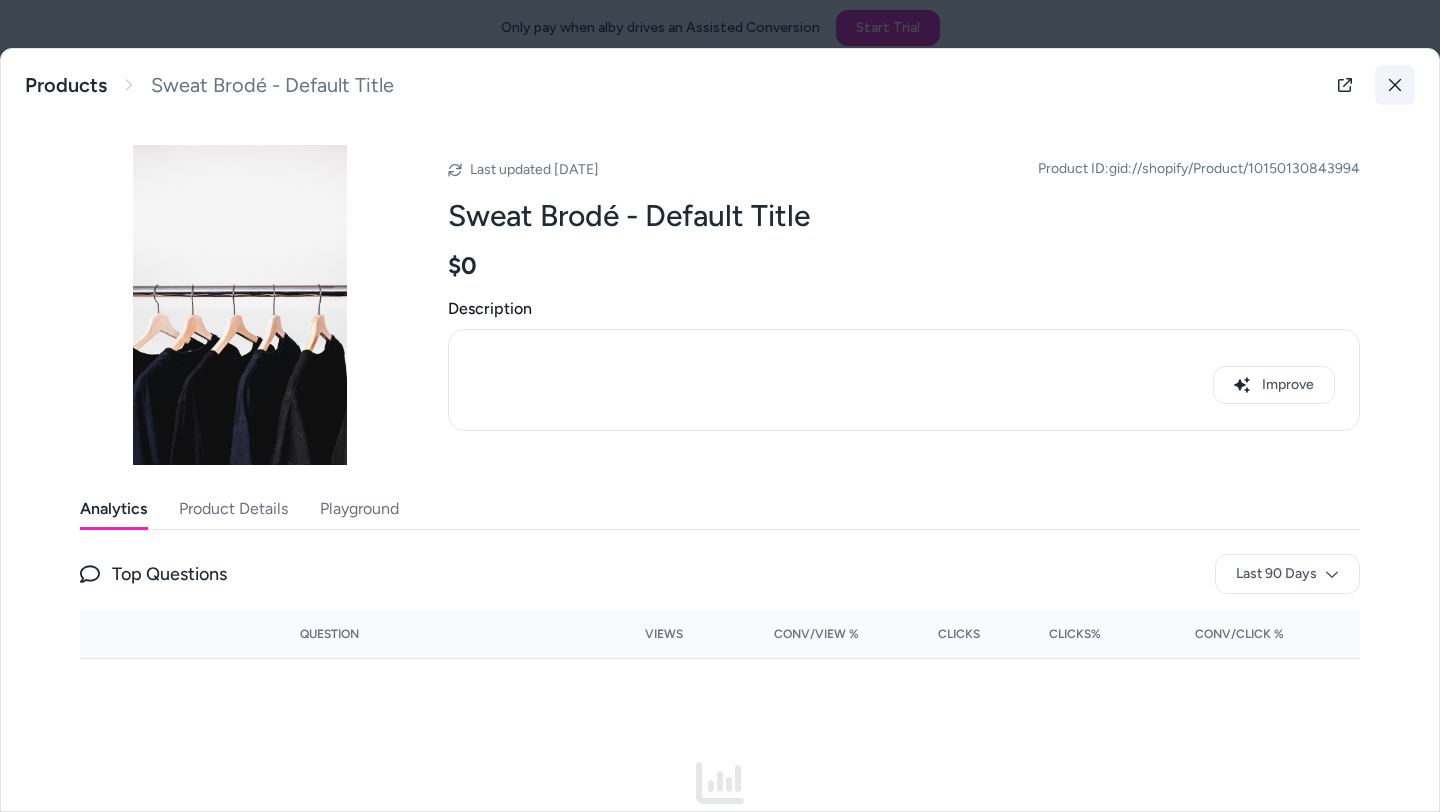 click 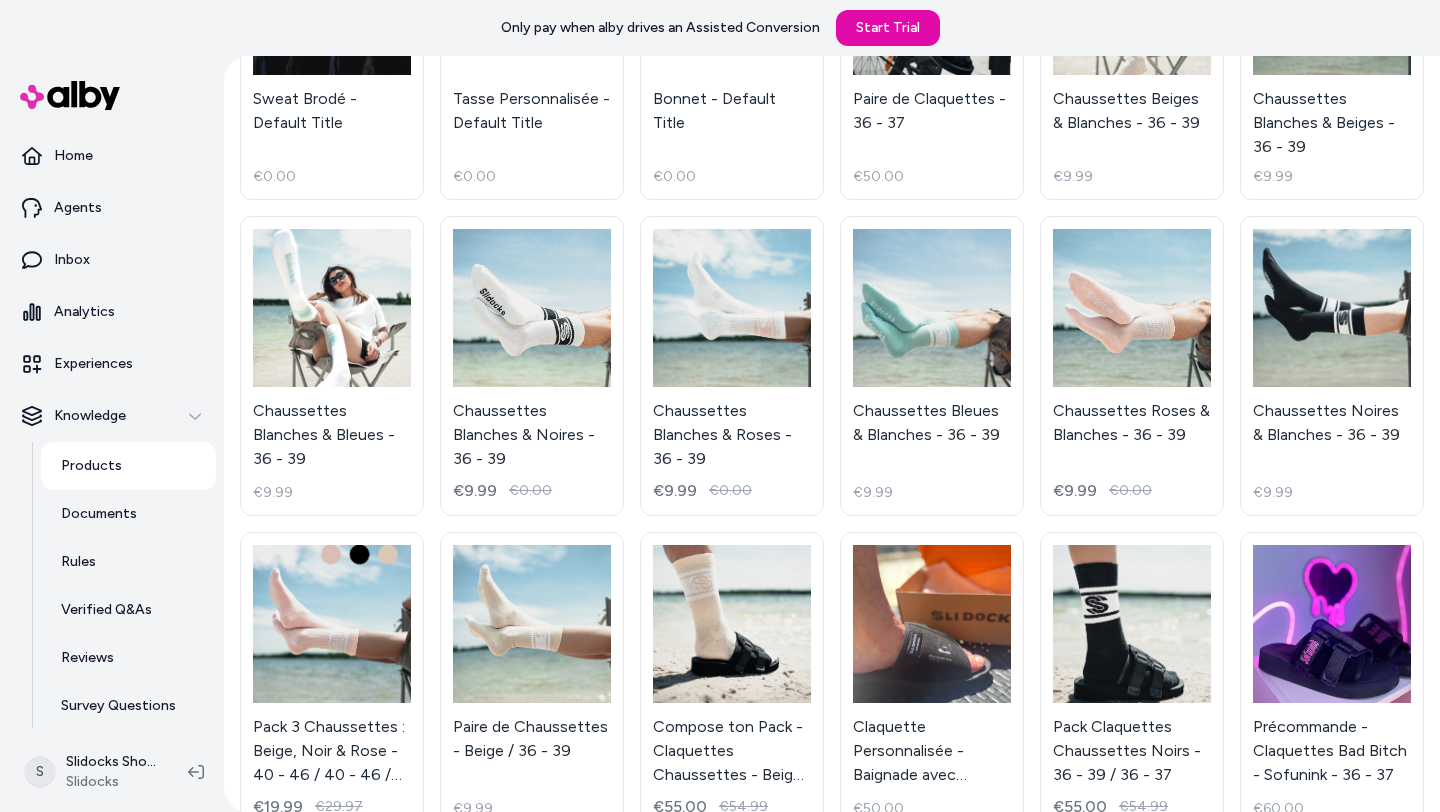 scroll, scrollTop: 0, scrollLeft: 0, axis: both 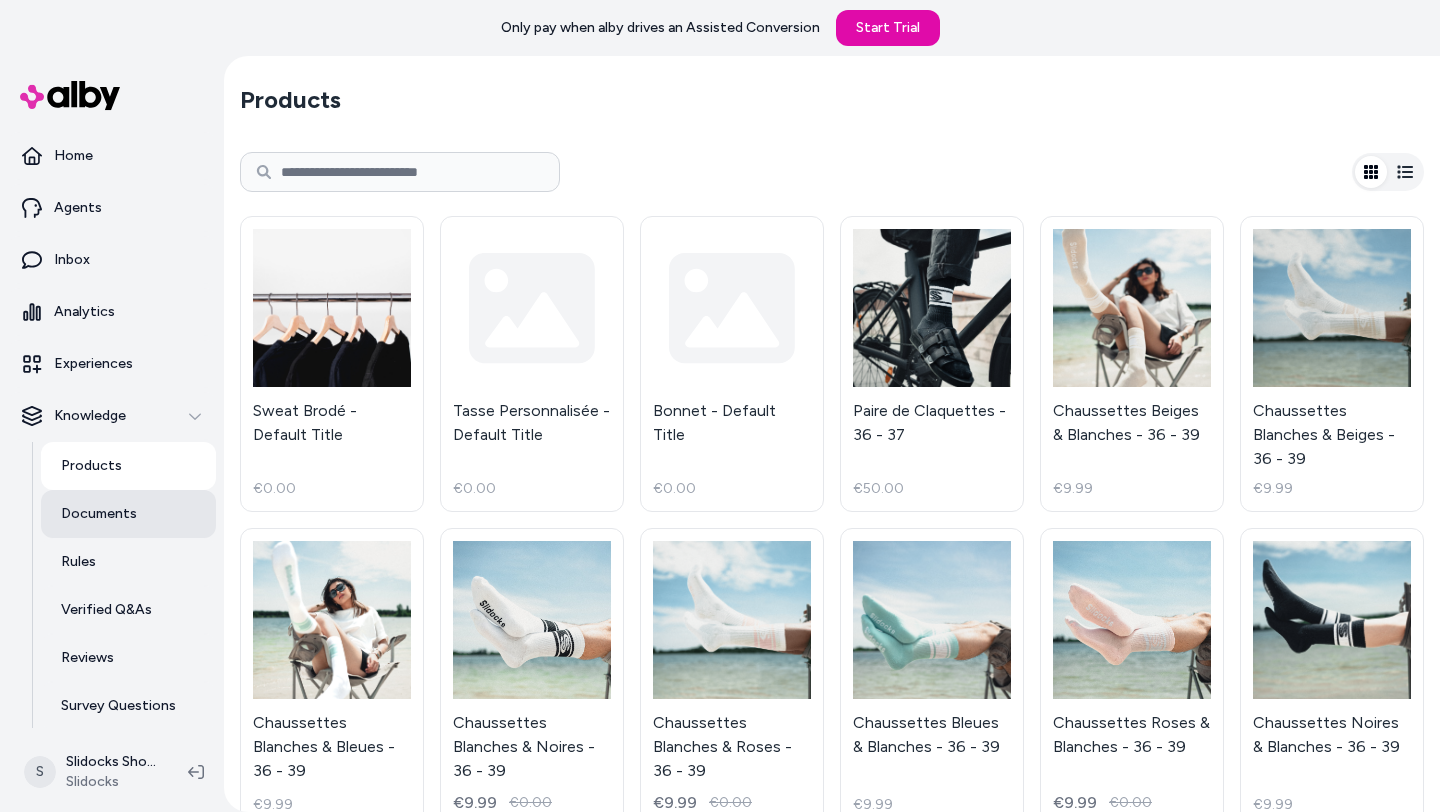 click on "Documents" at bounding box center (99, 514) 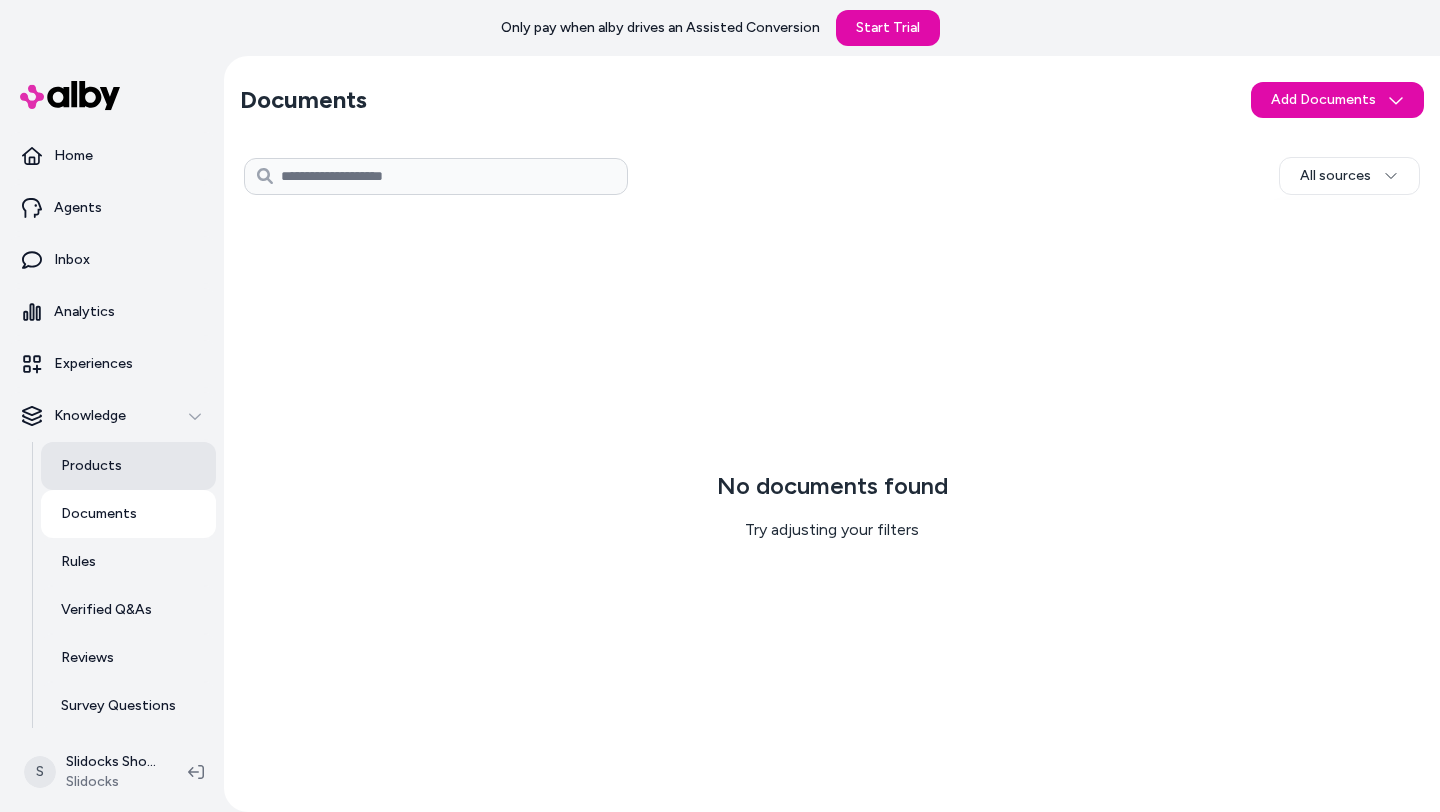 click on "Products" at bounding box center [91, 466] 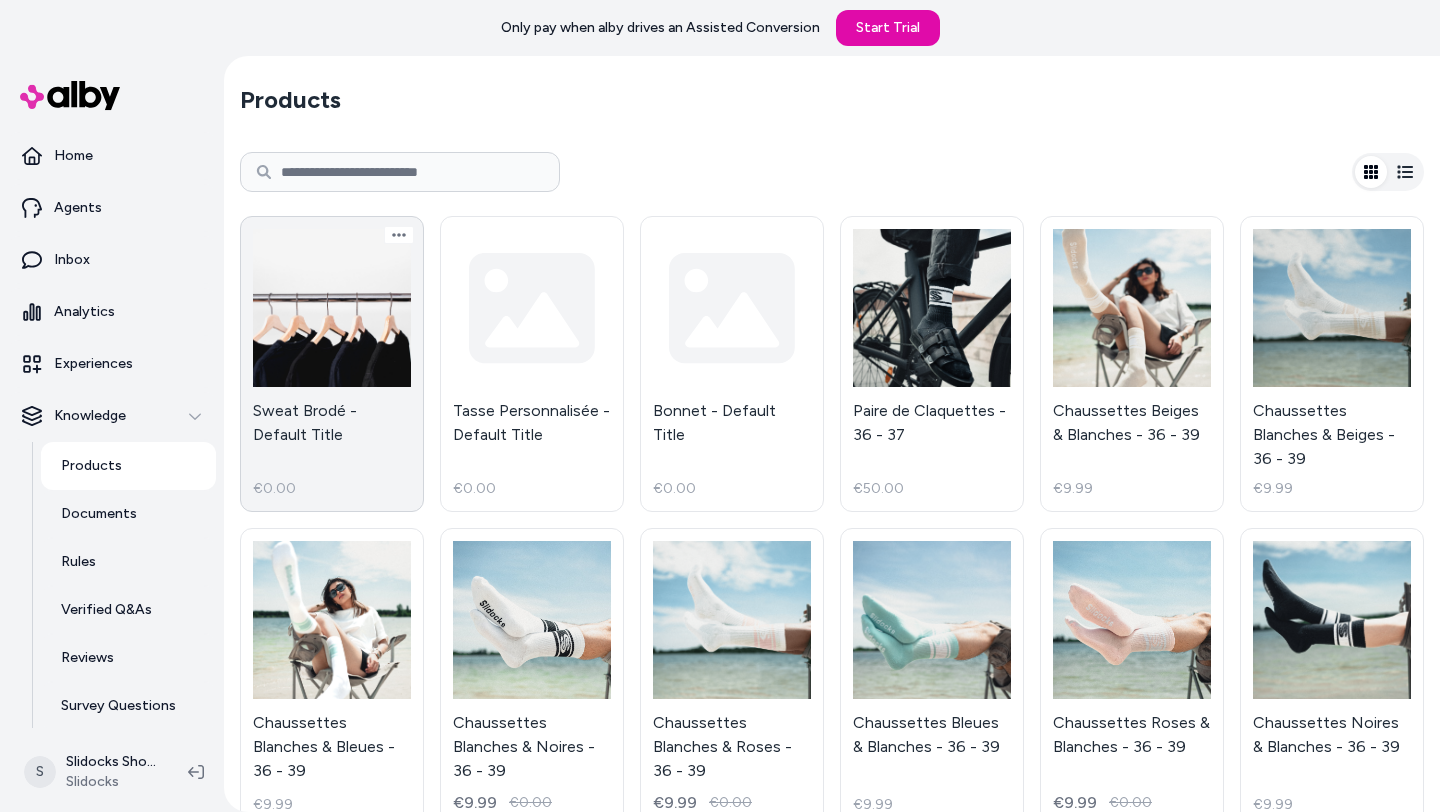 click on "Sweat Brodé - Default Title €0.00" at bounding box center [332, 364] 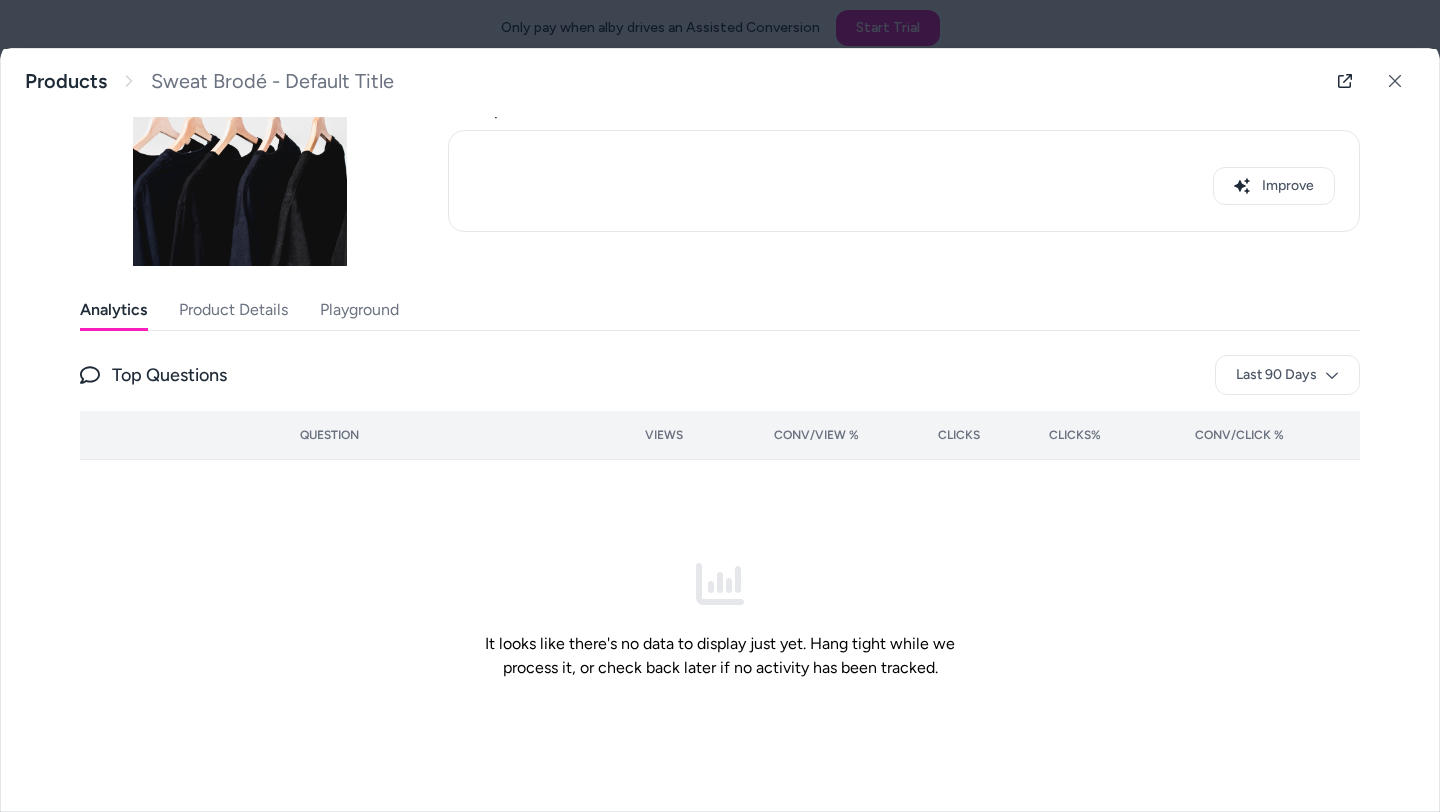 scroll, scrollTop: 0, scrollLeft: 0, axis: both 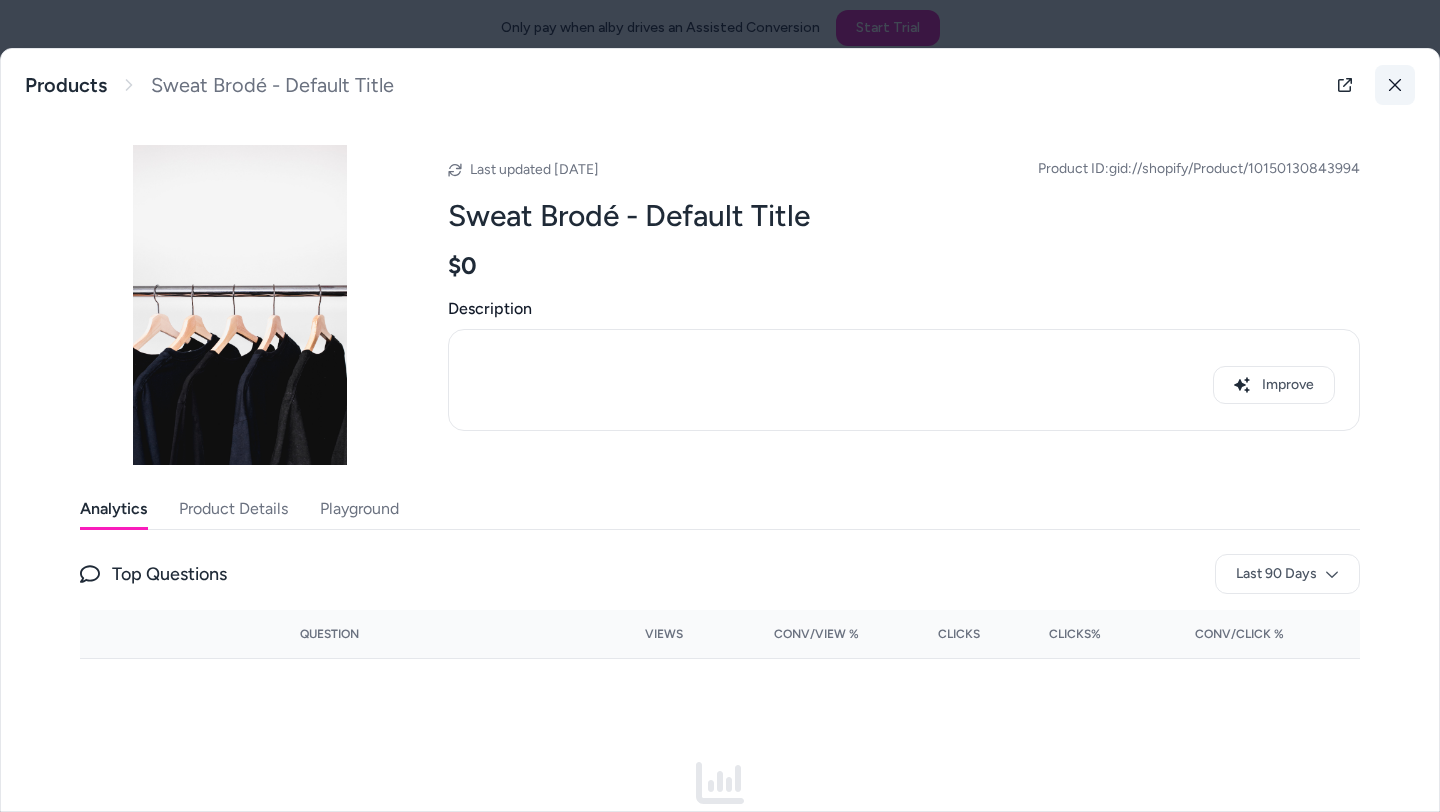click 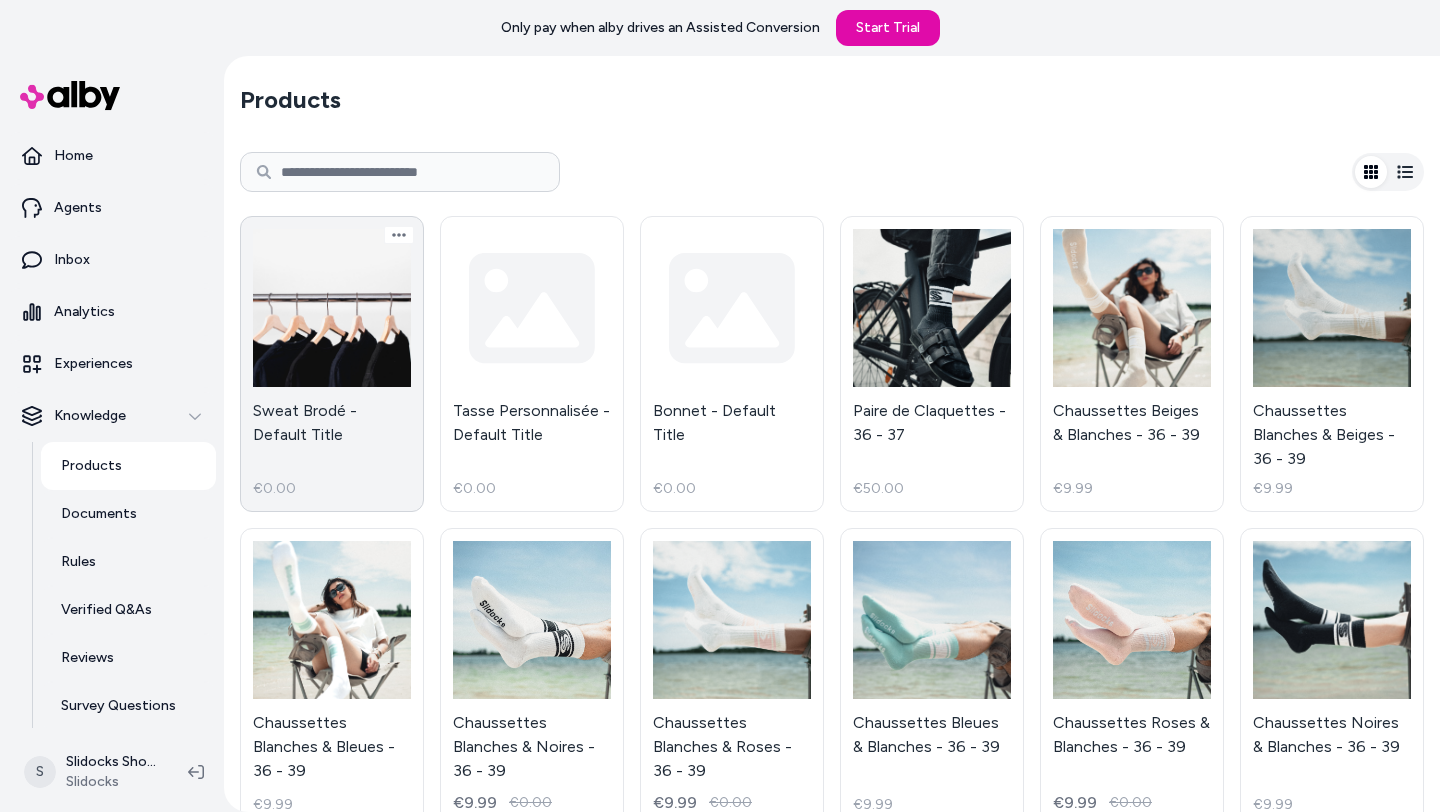 click on "Sweat Brodé - Default Title €0.00" at bounding box center [332, 364] 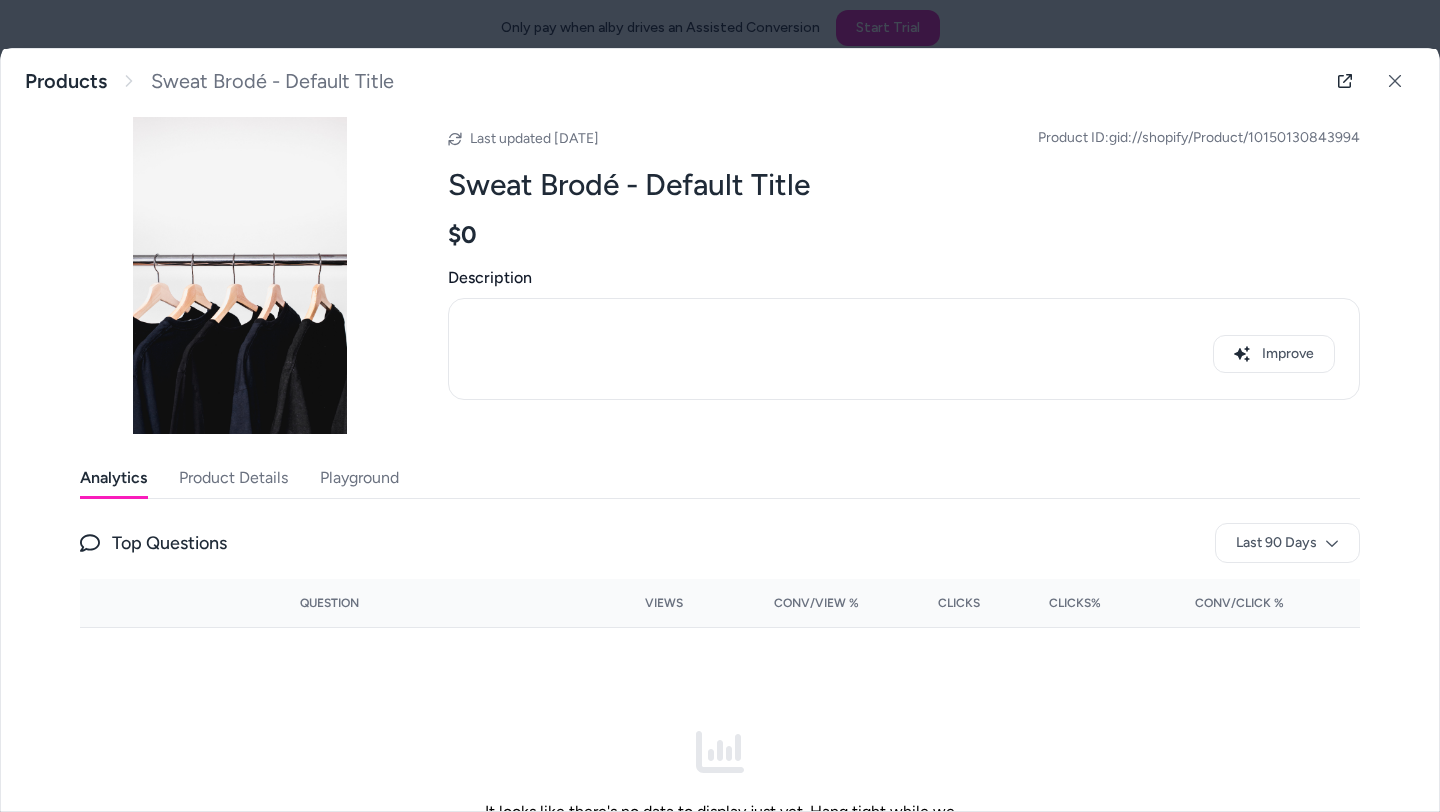 scroll, scrollTop: 33, scrollLeft: 0, axis: vertical 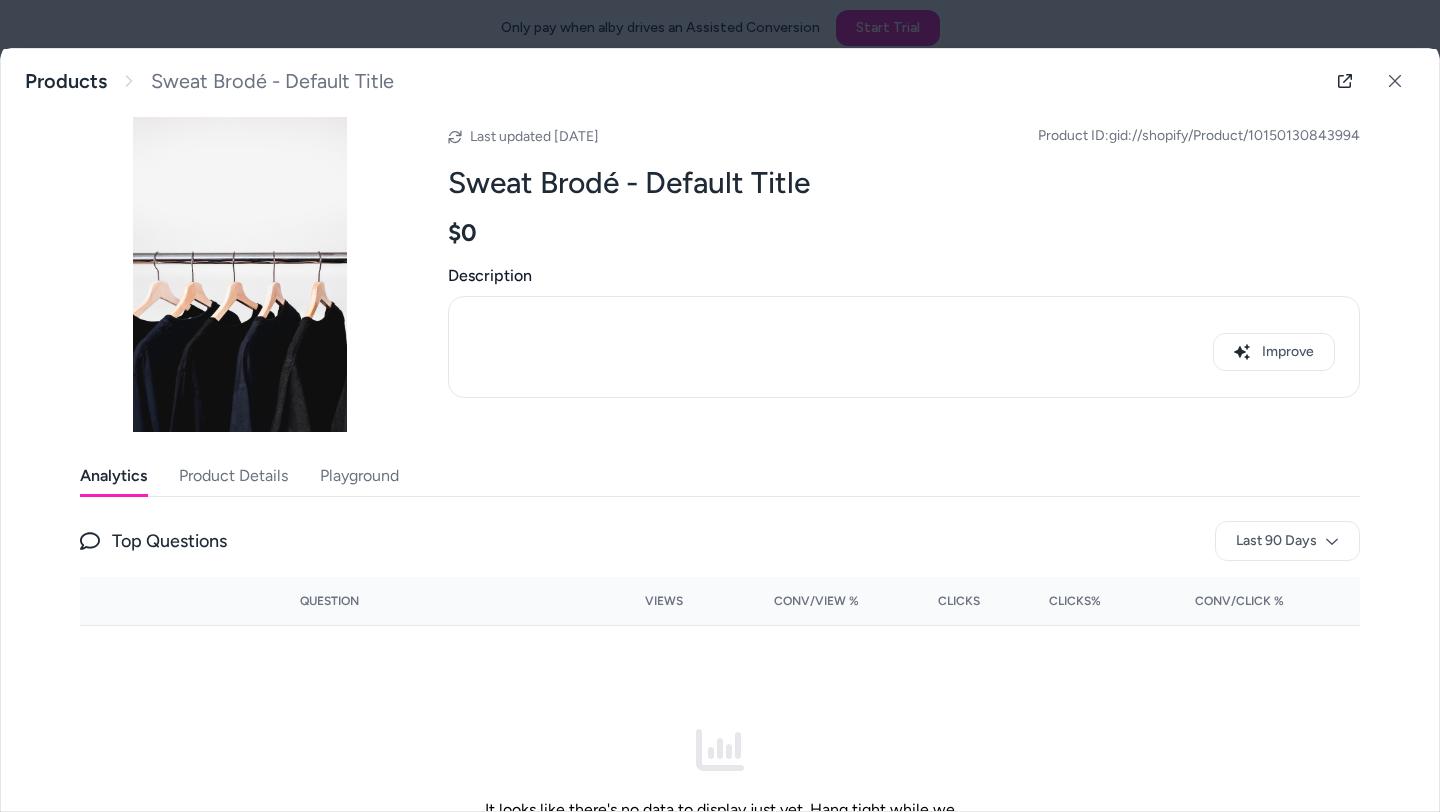 click on "Improve" at bounding box center [904, 347] 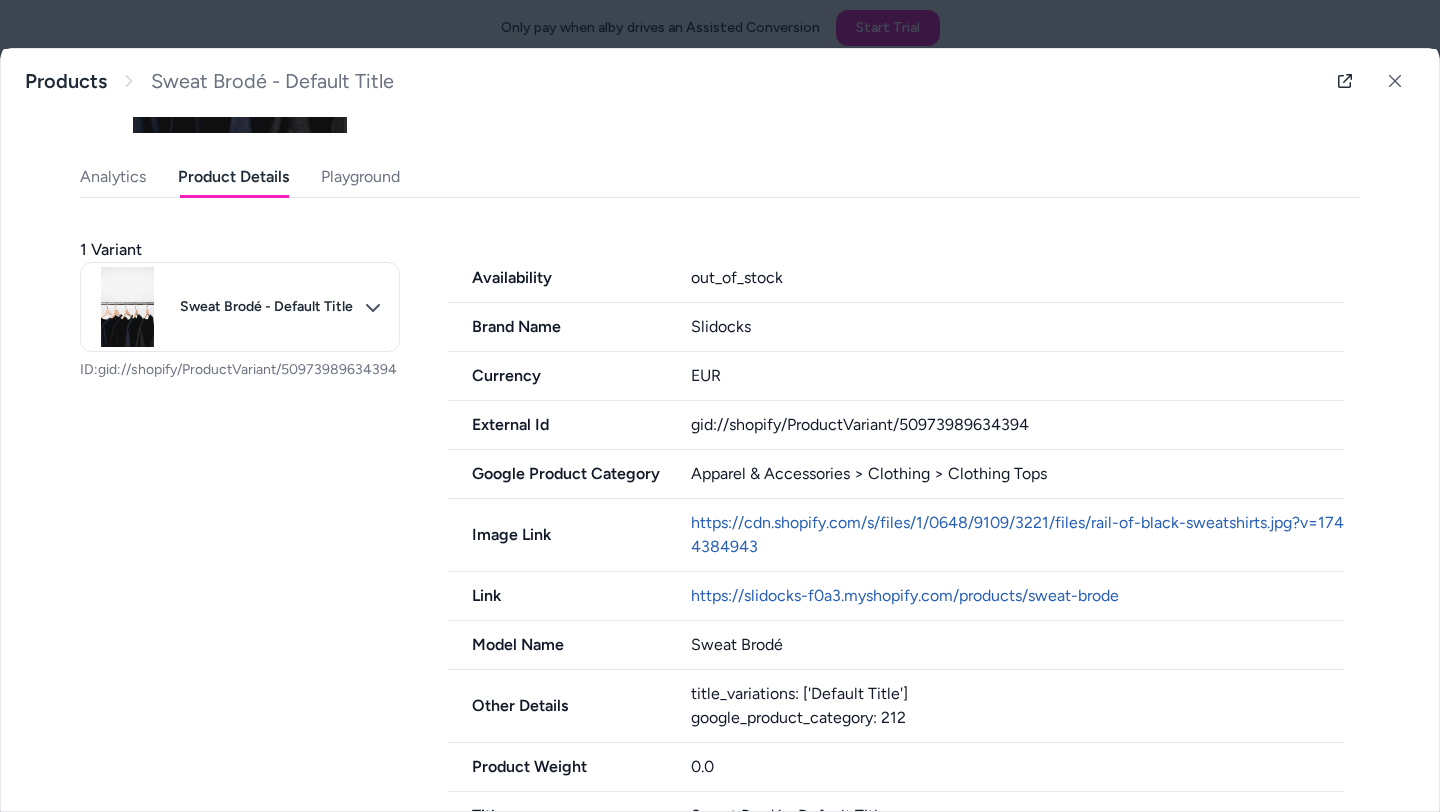scroll, scrollTop: 394, scrollLeft: 0, axis: vertical 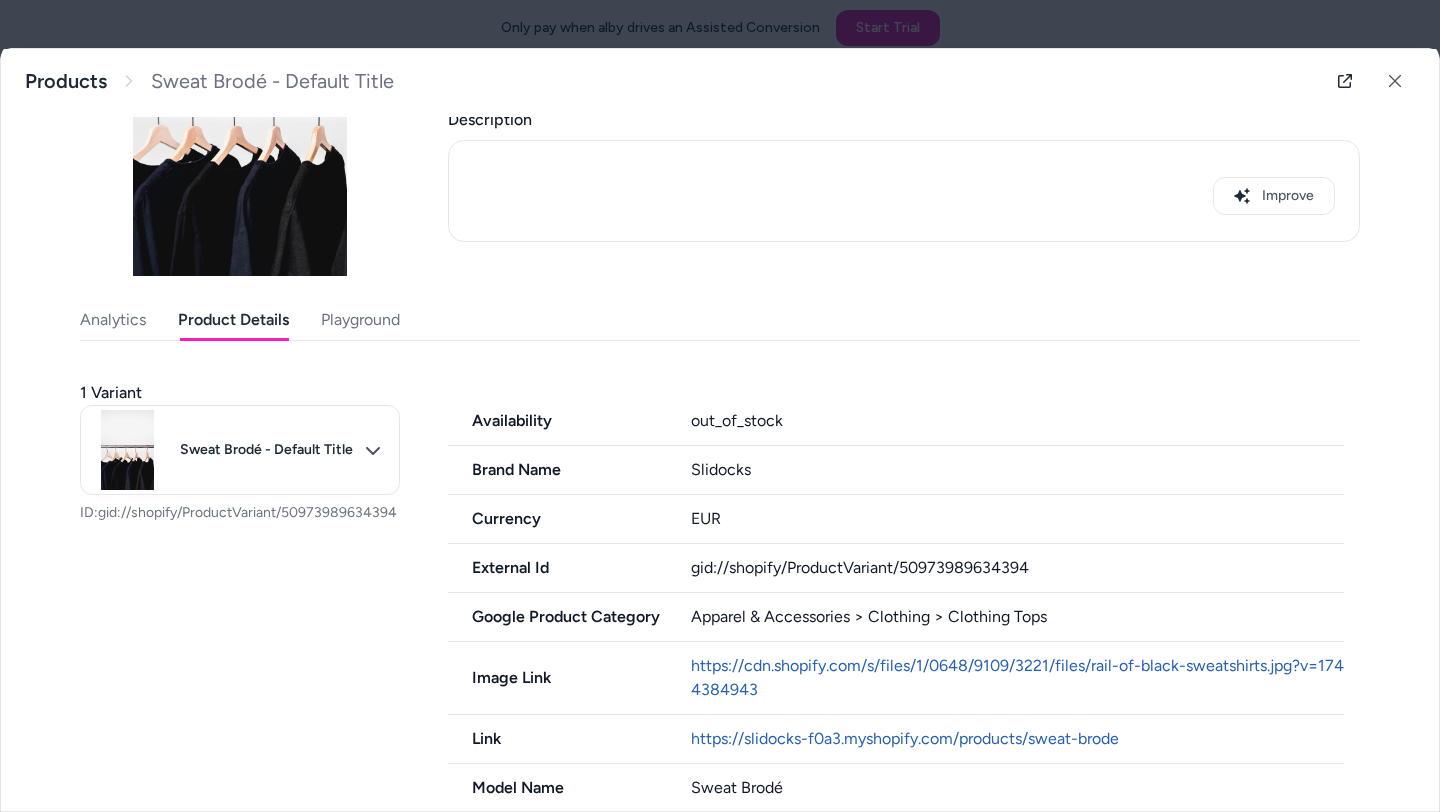 click on "Playground" at bounding box center (360, 320) 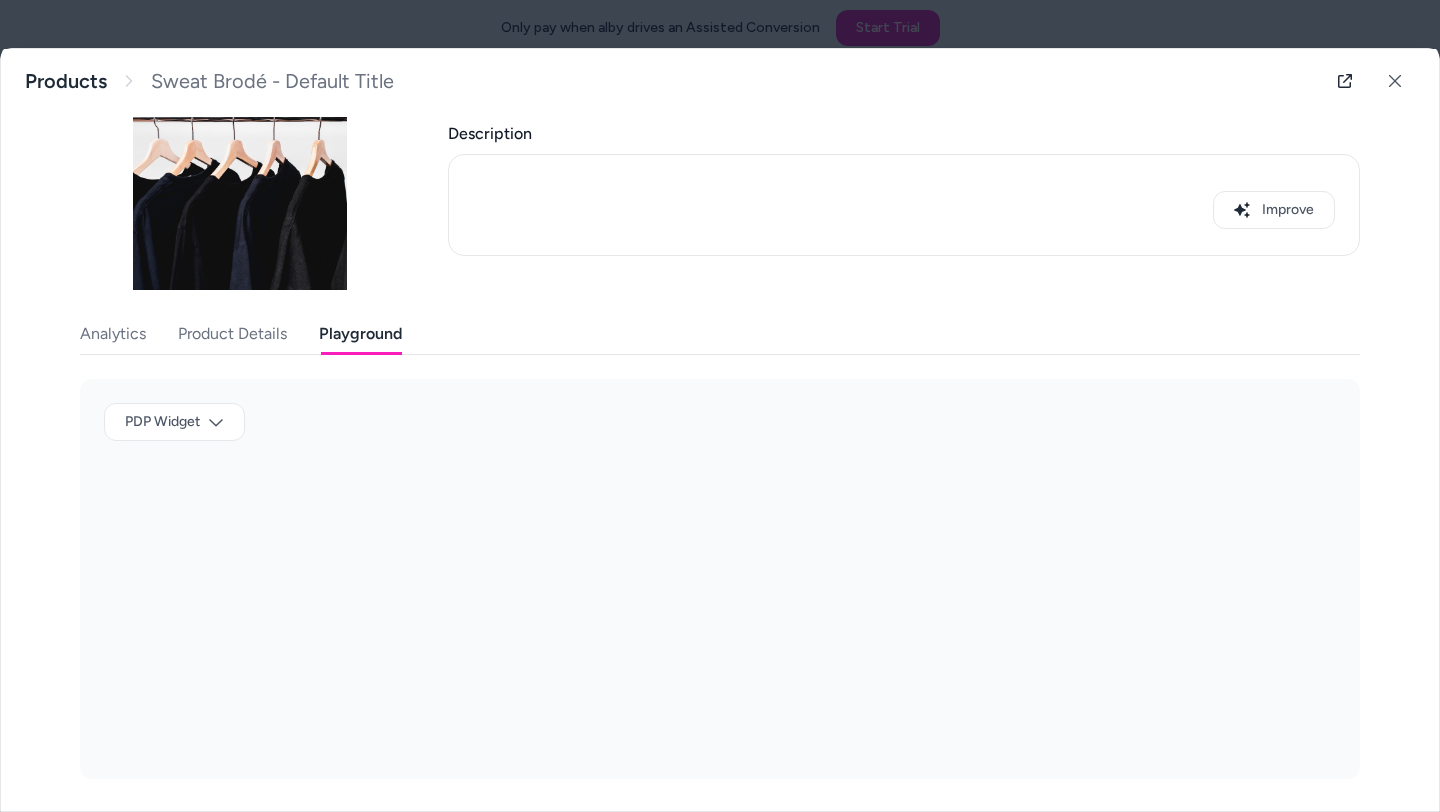 click on "Product Details" at bounding box center (232, 334) 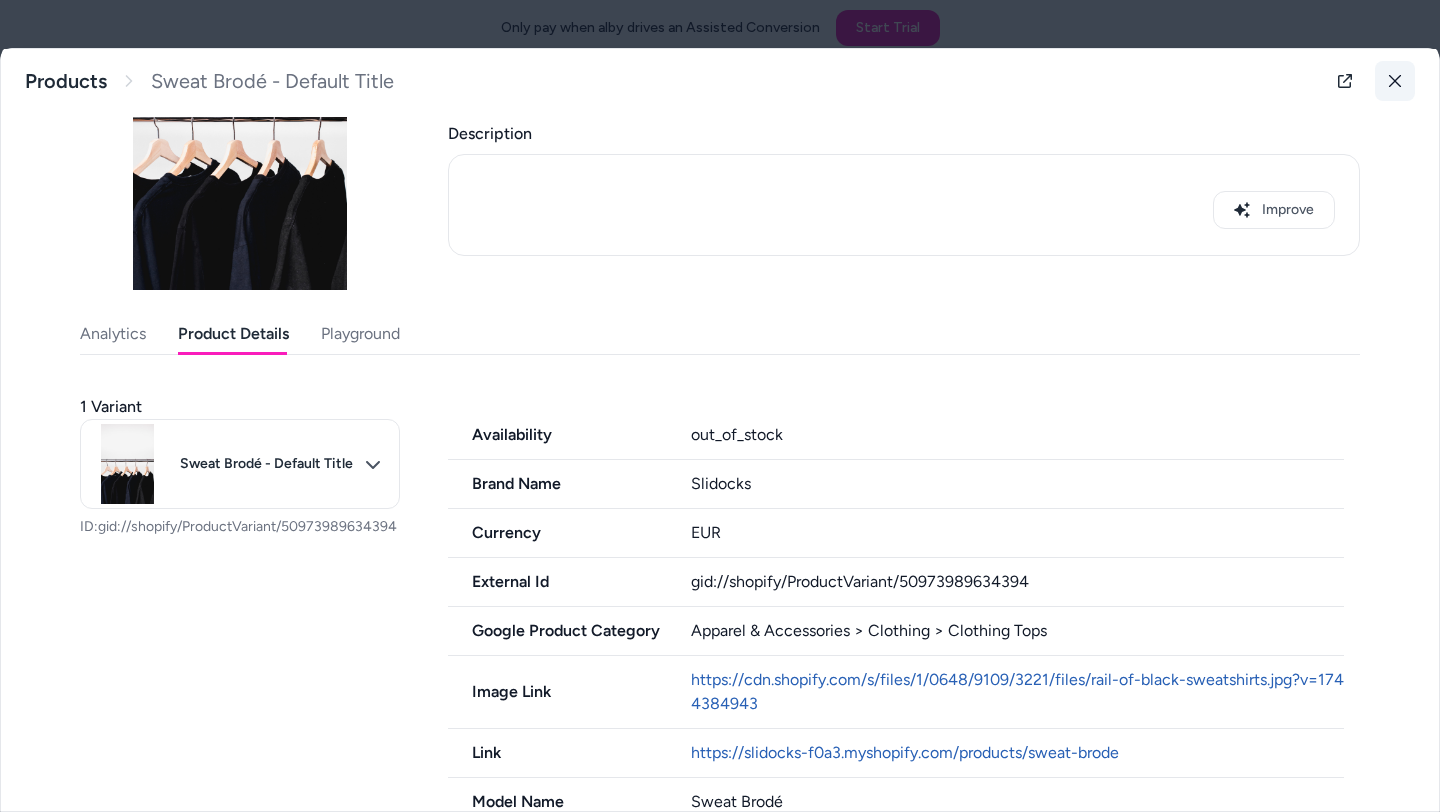 click 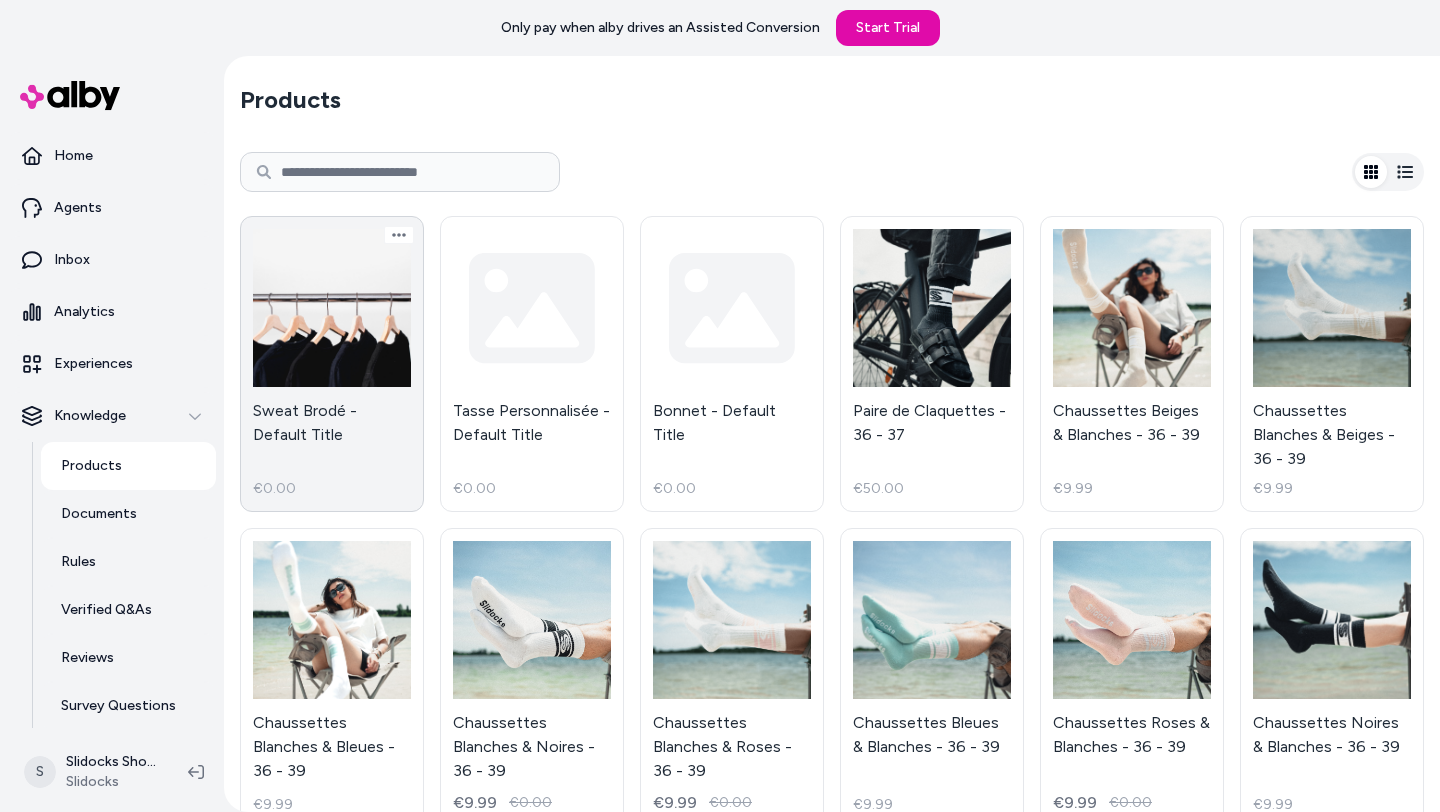 click on "Sweat Brodé - Default Title €0.00" at bounding box center (332, 364) 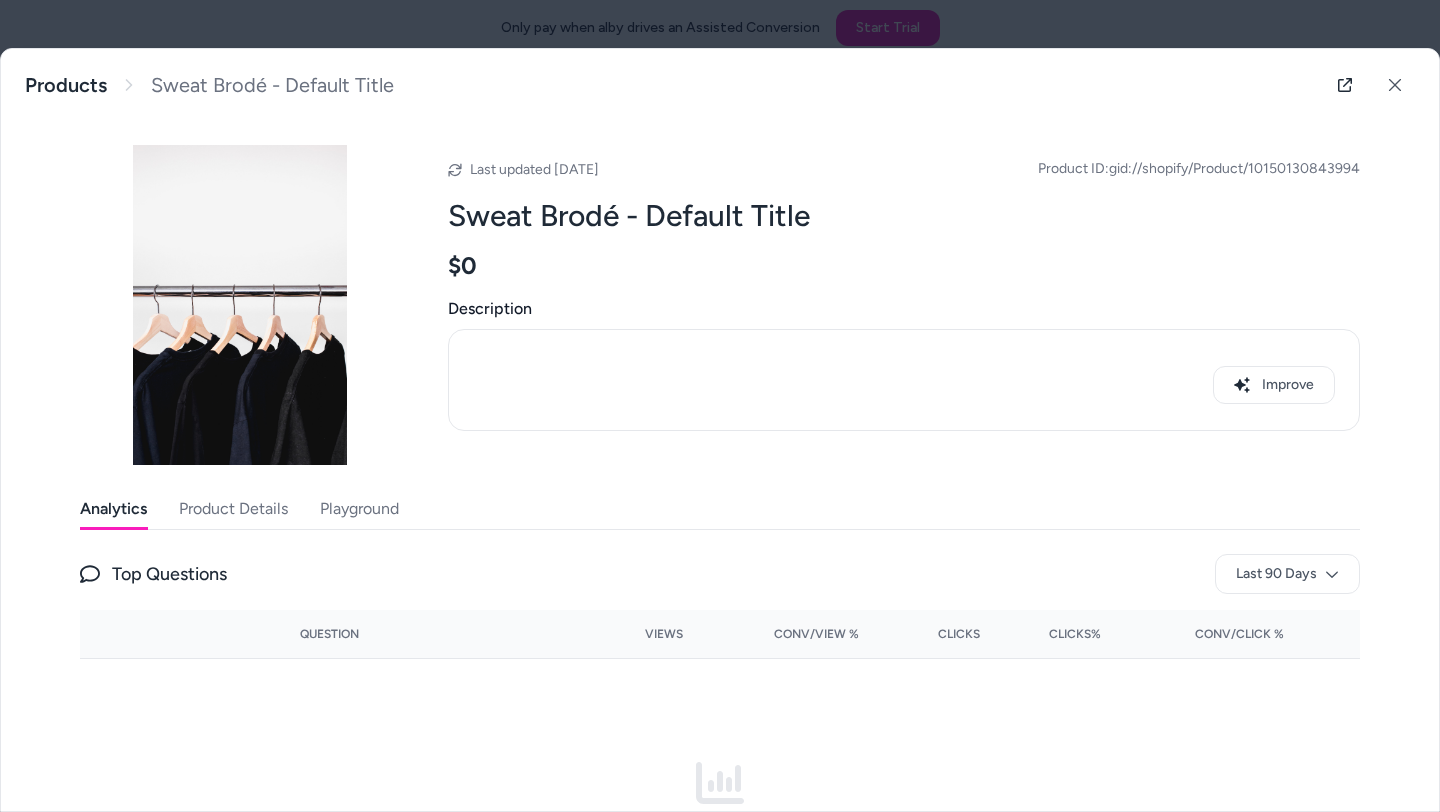 click on "Product Details" at bounding box center [233, 509] 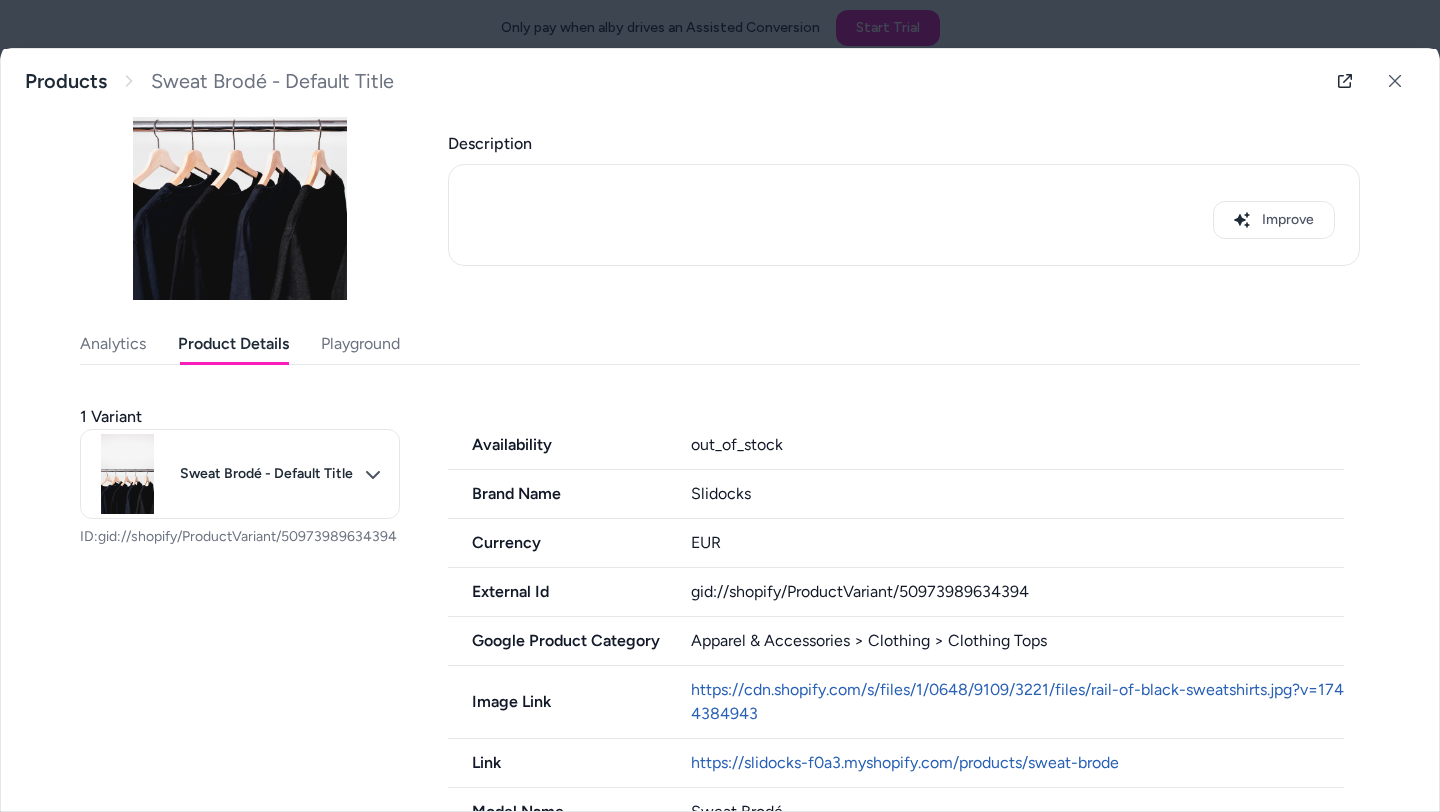 scroll, scrollTop: 166, scrollLeft: 0, axis: vertical 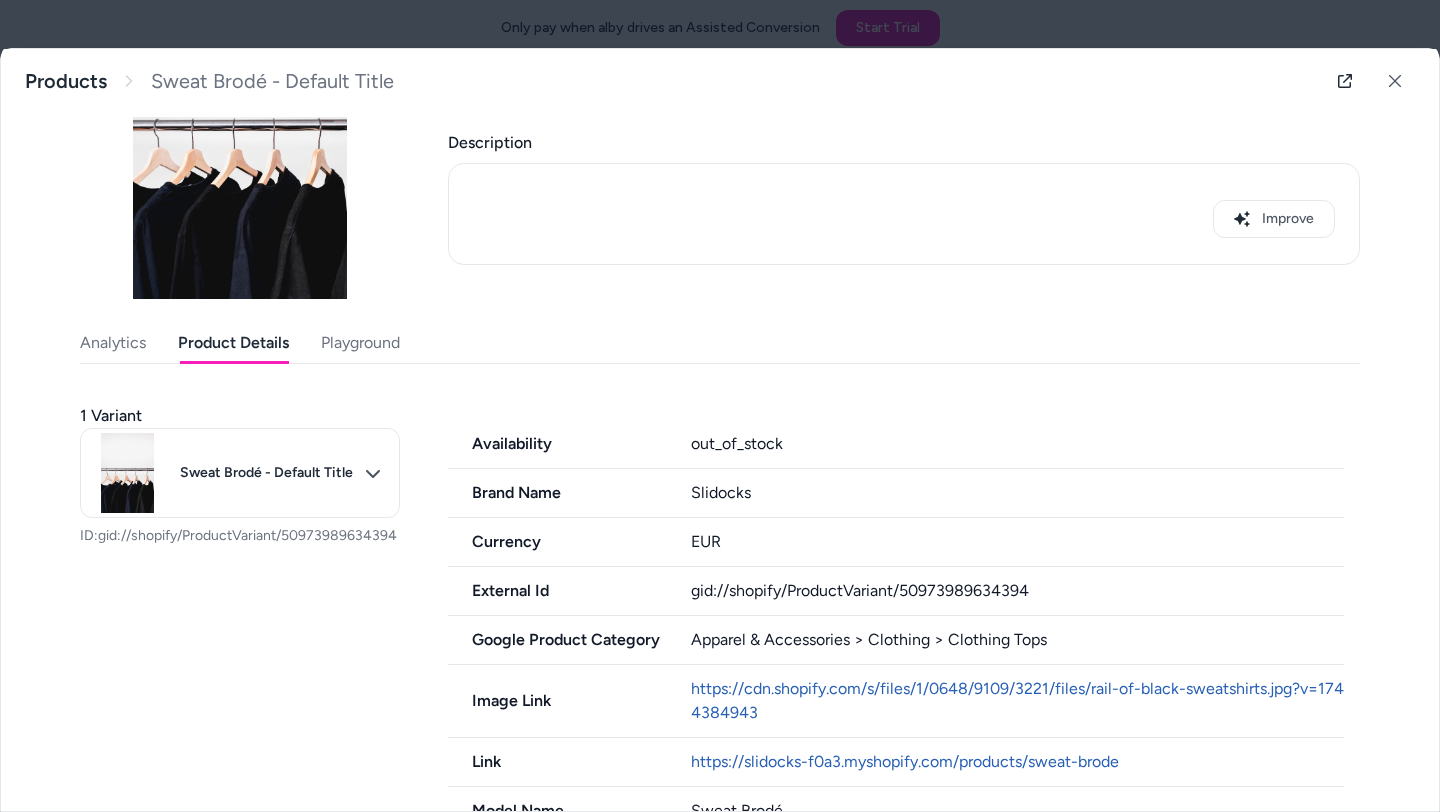 click on "Playground" at bounding box center (360, 343) 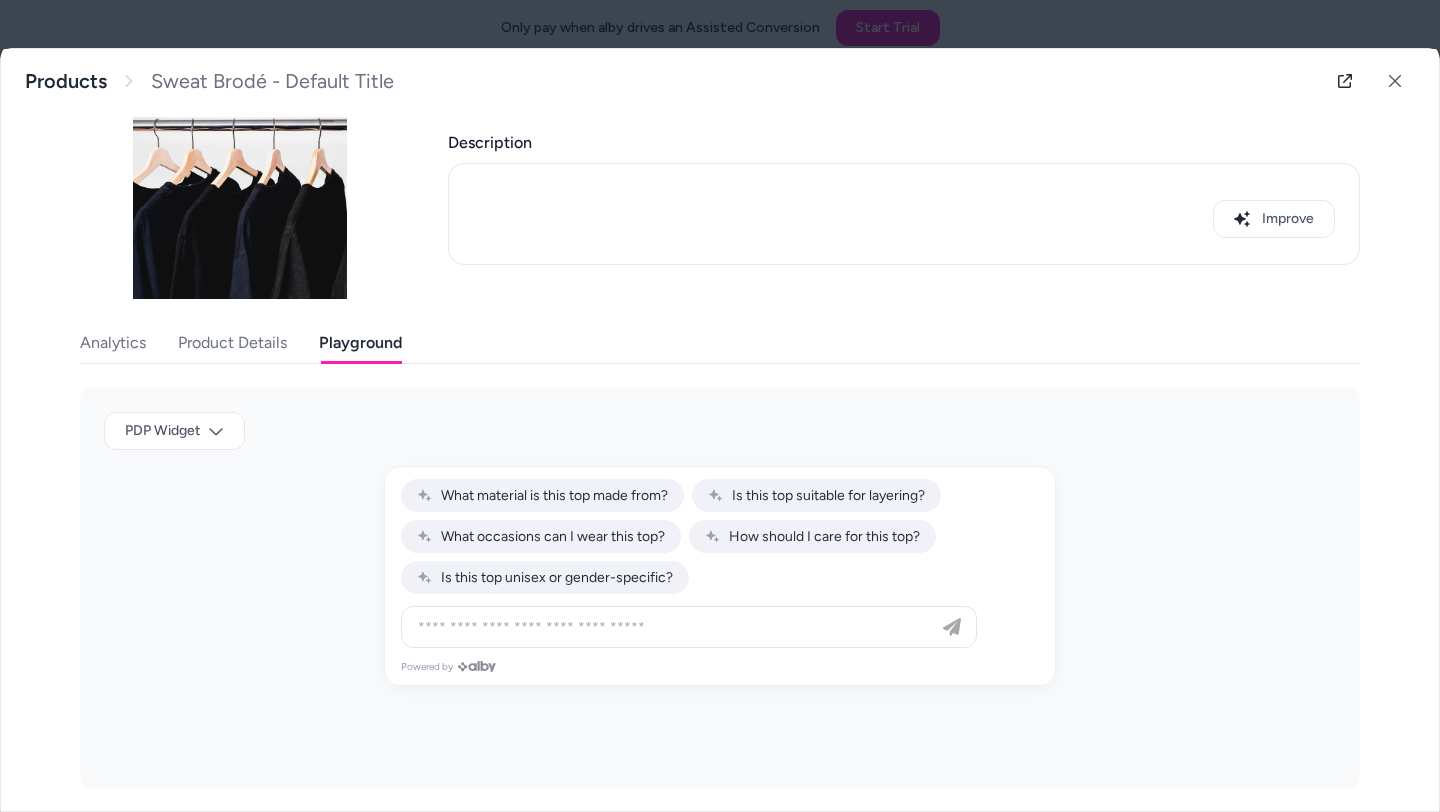 scroll, scrollTop: 175, scrollLeft: 0, axis: vertical 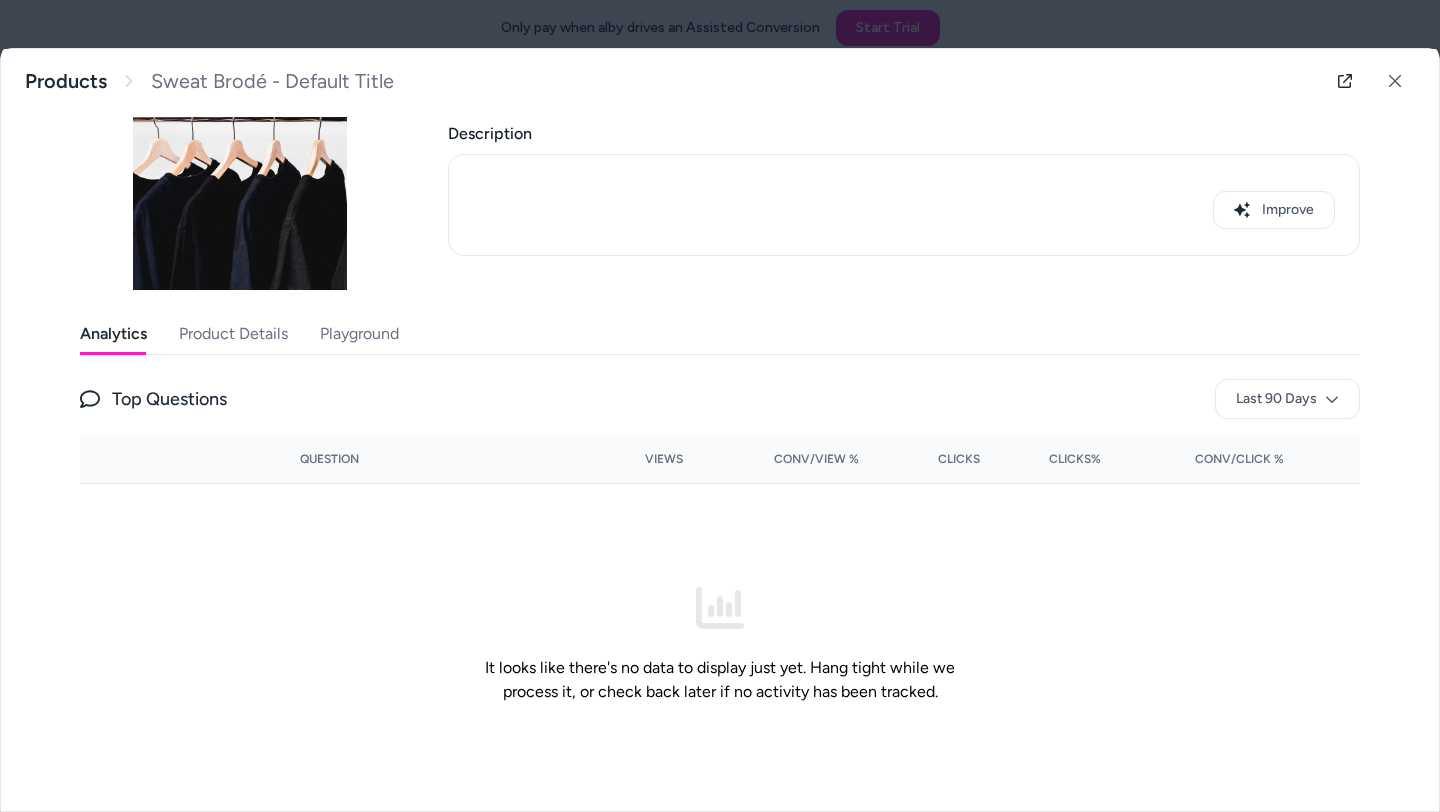 click on "Analytics" at bounding box center [113, 334] 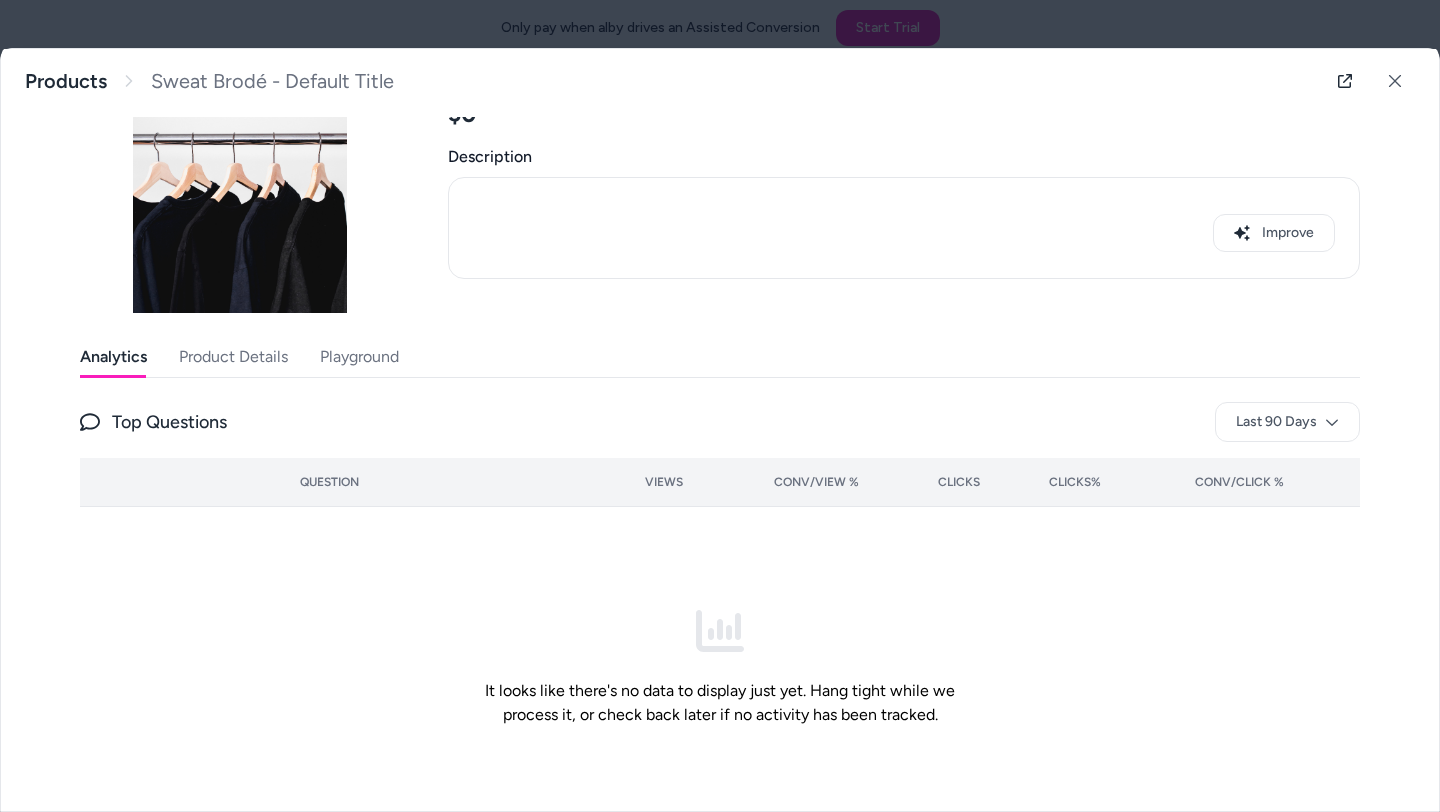 scroll, scrollTop: 114, scrollLeft: 0, axis: vertical 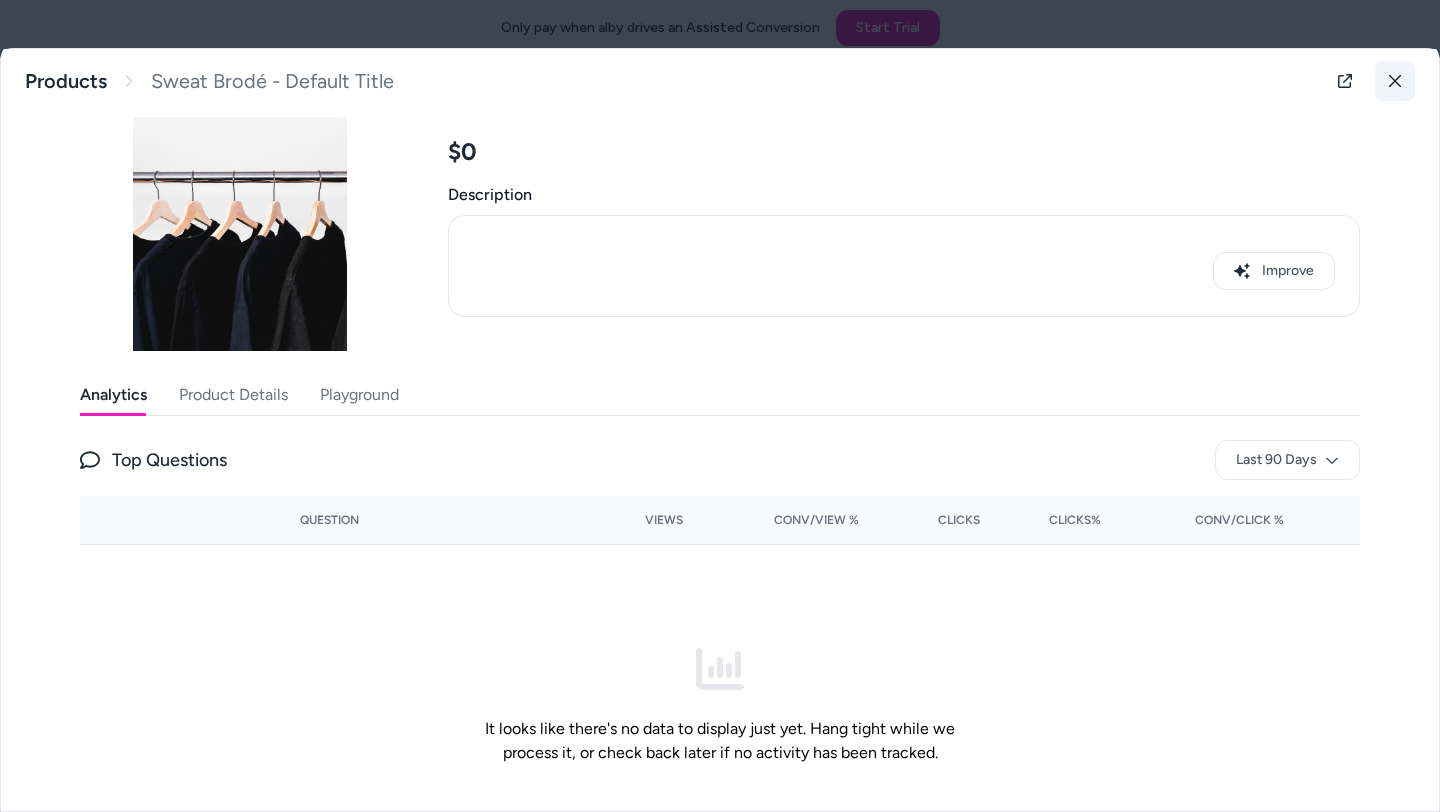 click 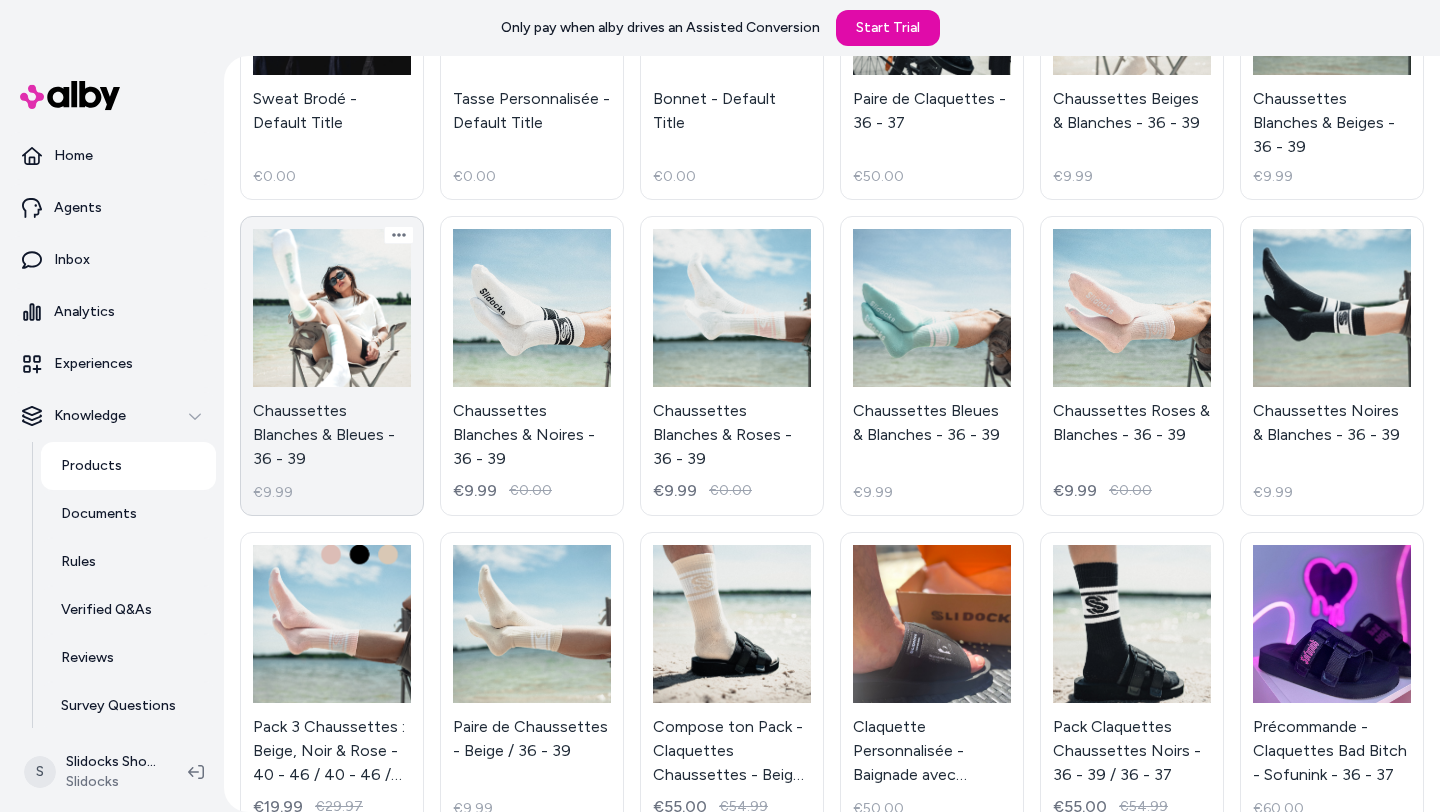 scroll, scrollTop: 0, scrollLeft: 0, axis: both 